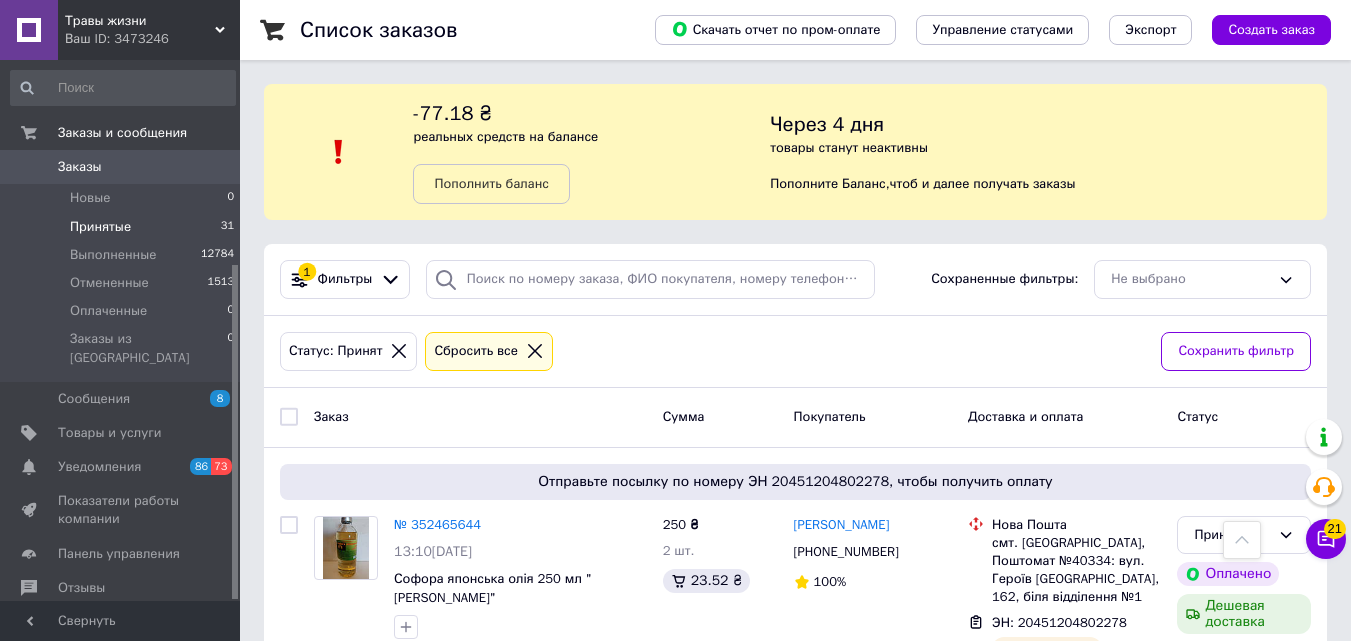scroll, scrollTop: 3000, scrollLeft: 0, axis: vertical 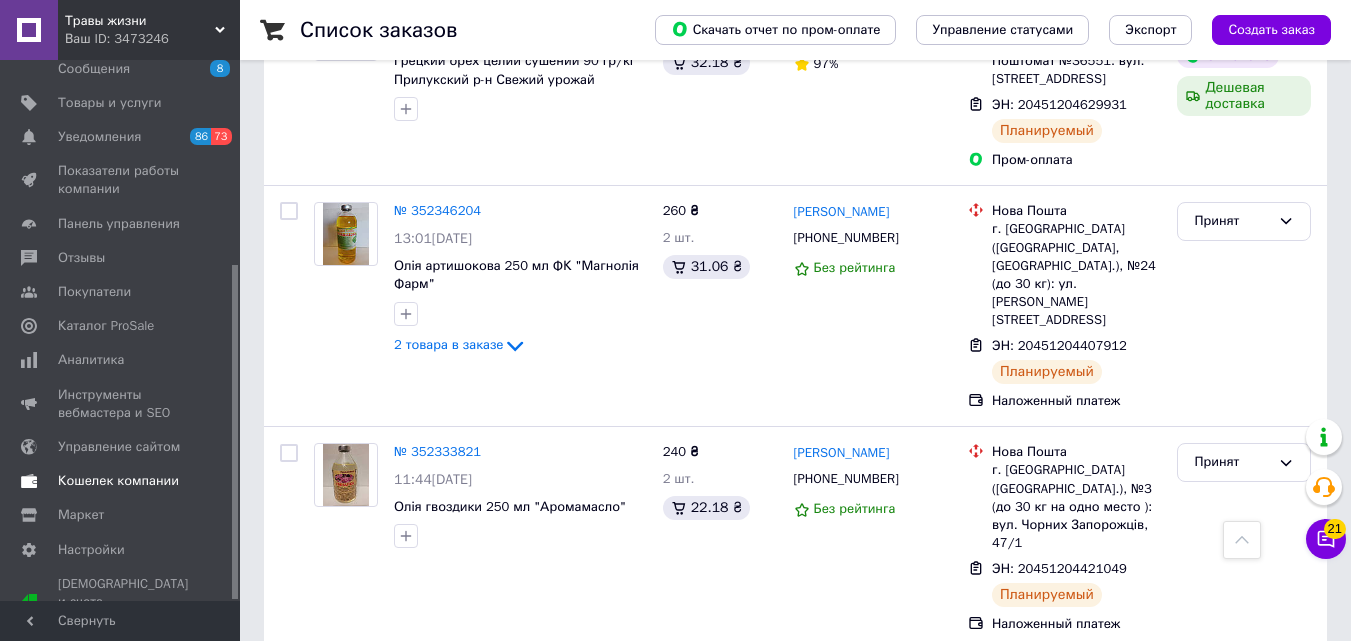 click on "Кошелек компании" at bounding box center [118, 481] 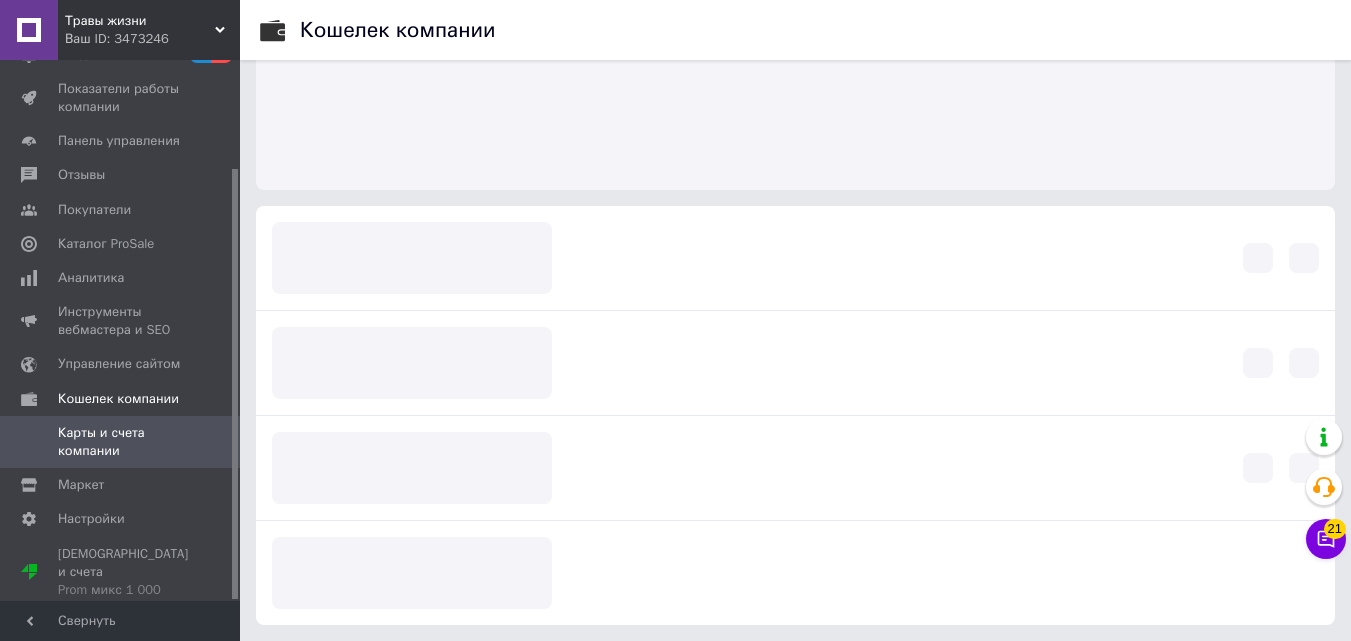 scroll, scrollTop: 122, scrollLeft: 0, axis: vertical 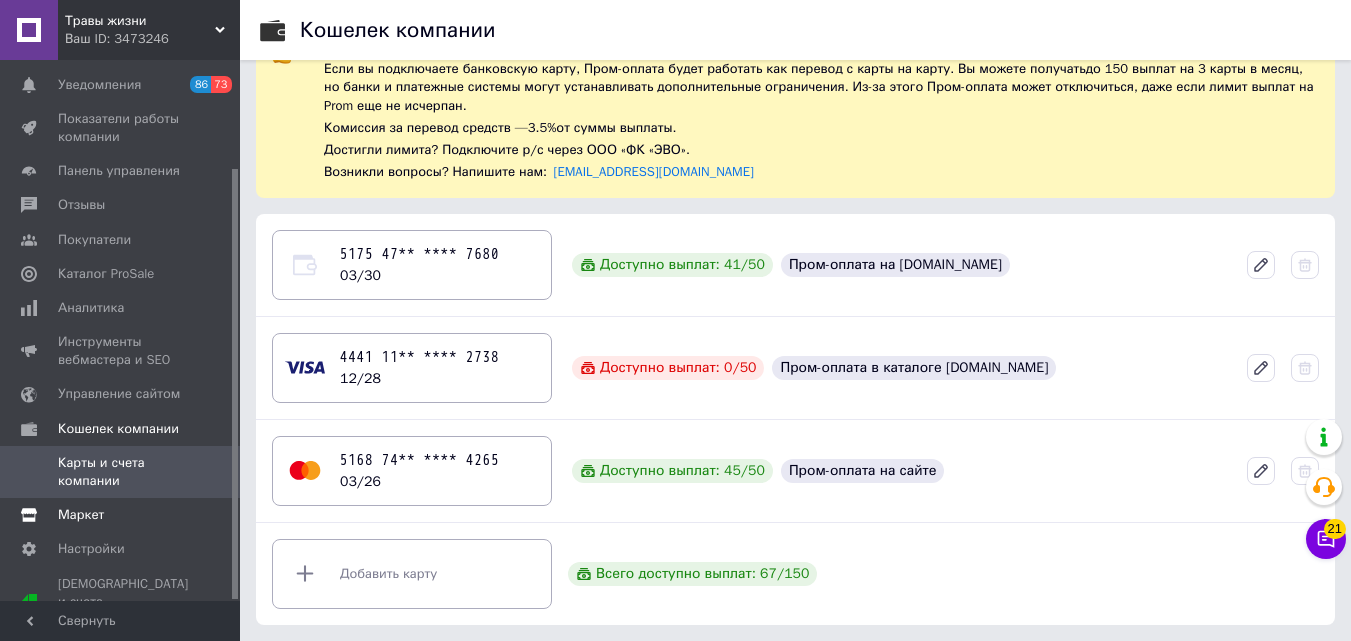 click on "Маркет" at bounding box center [81, 515] 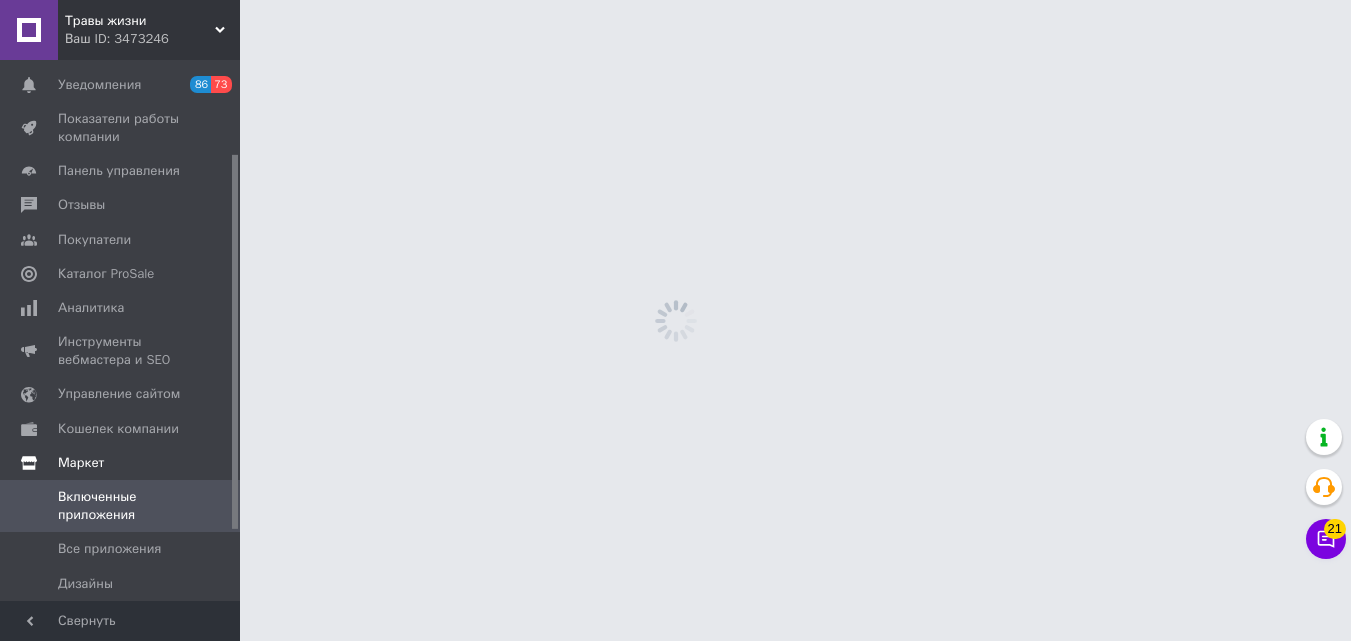 scroll, scrollTop: 0, scrollLeft: 0, axis: both 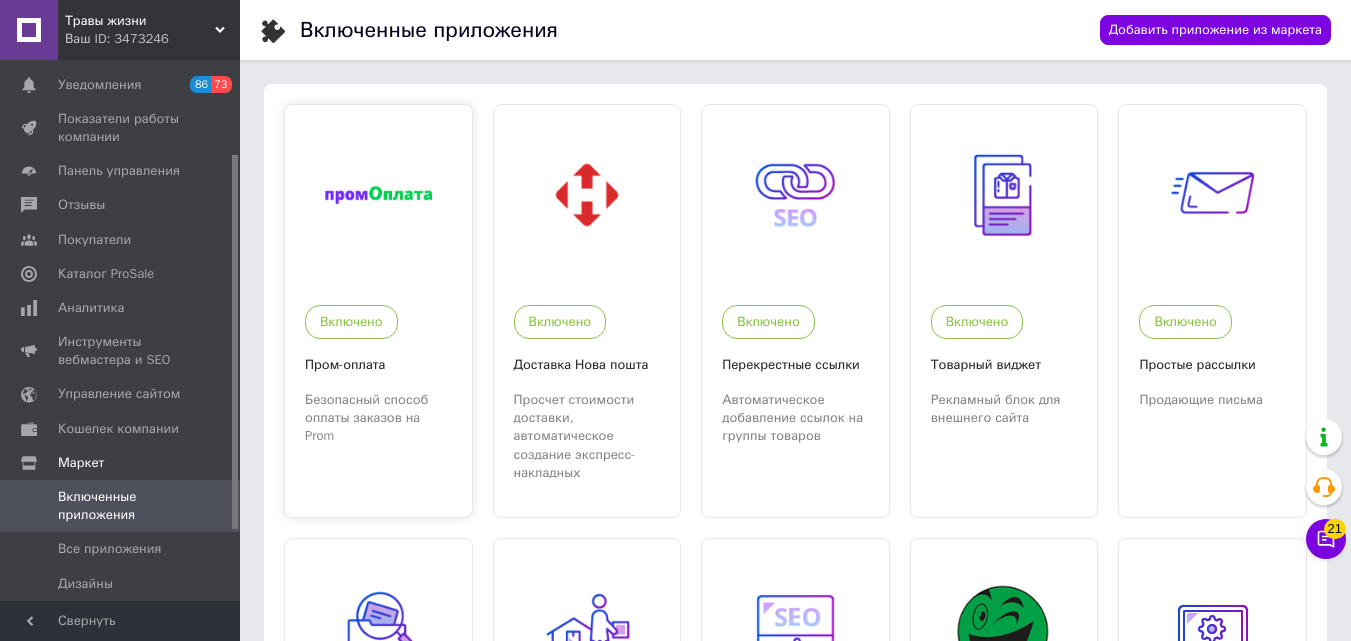 click at bounding box center (378, 195) 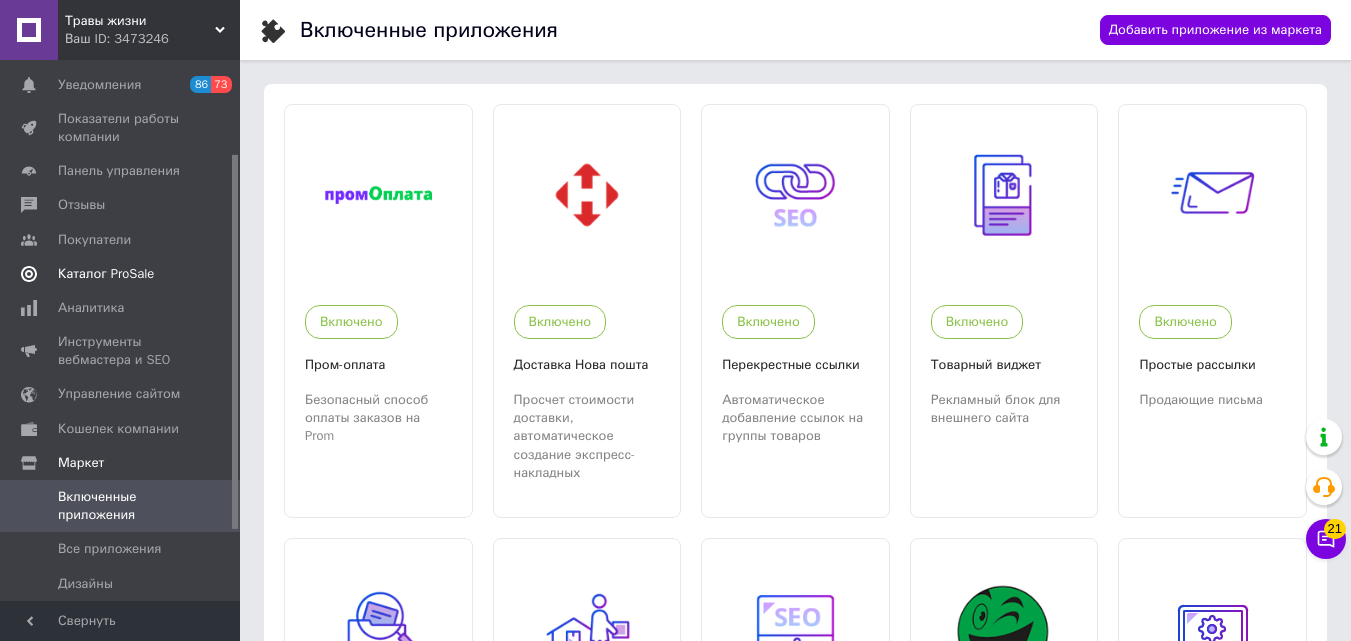 scroll, scrollTop: 237, scrollLeft: 0, axis: vertical 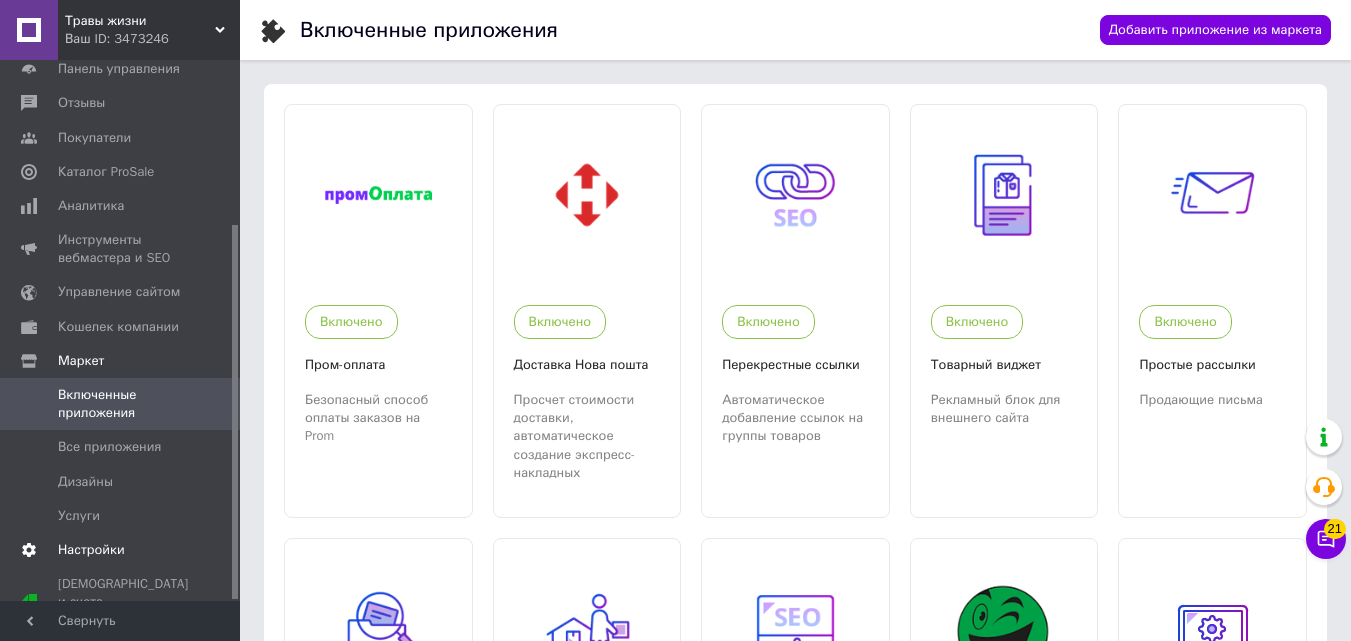 click on "Настройки" at bounding box center [91, 550] 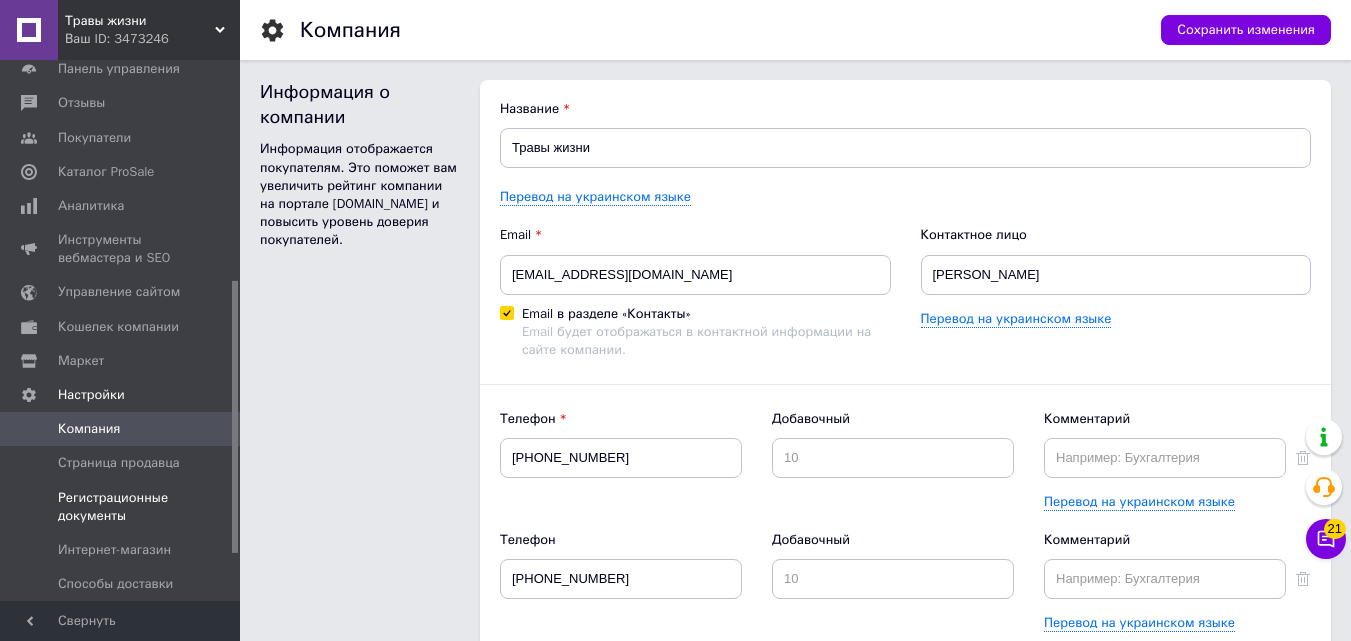 scroll, scrollTop: 437, scrollLeft: 0, axis: vertical 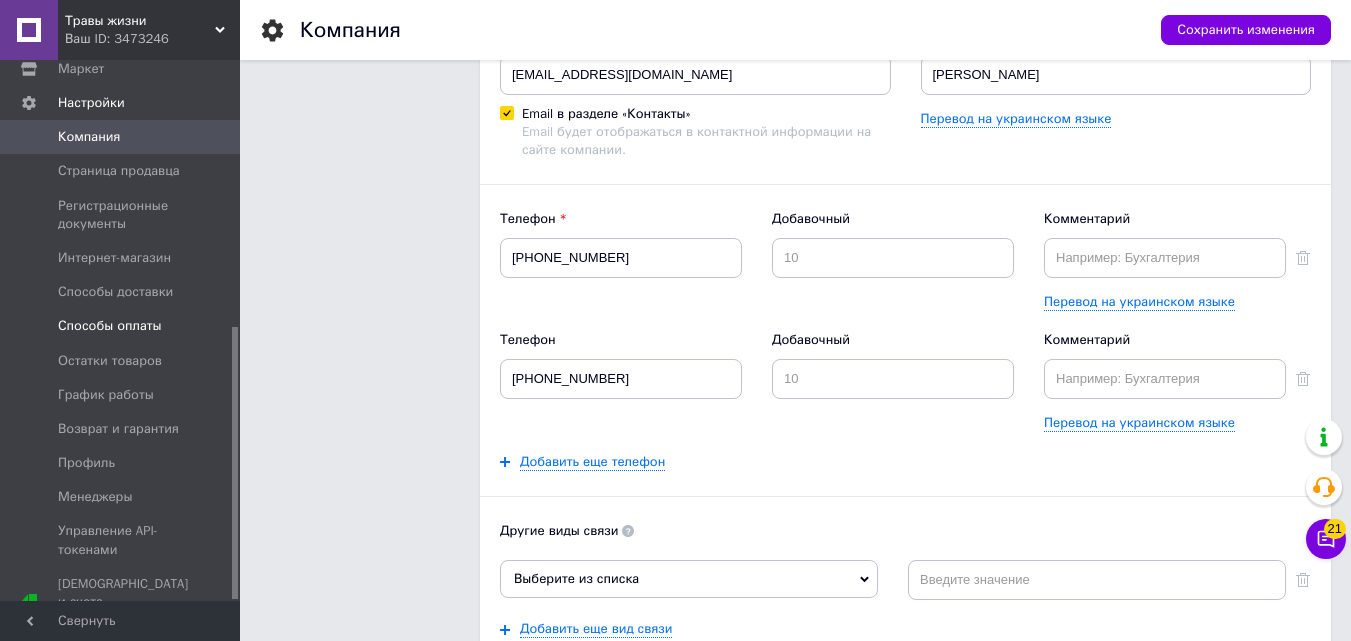 click on "Способы оплаты" at bounding box center (110, 326) 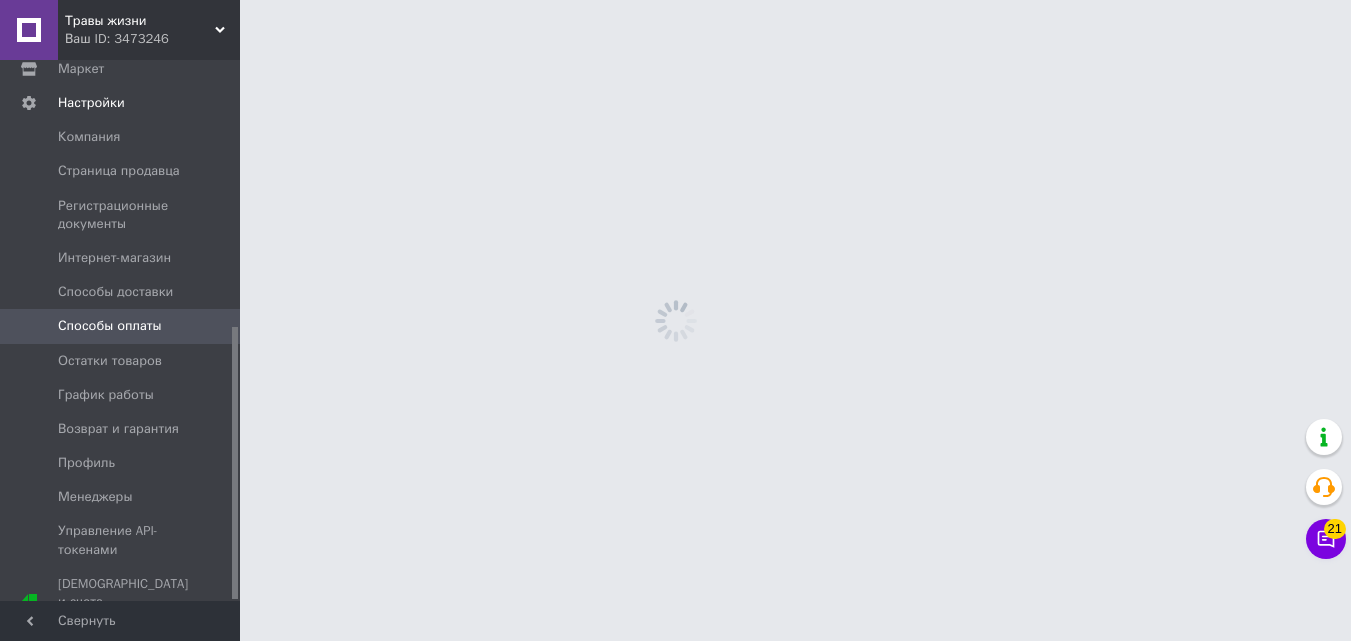 scroll, scrollTop: 0, scrollLeft: 0, axis: both 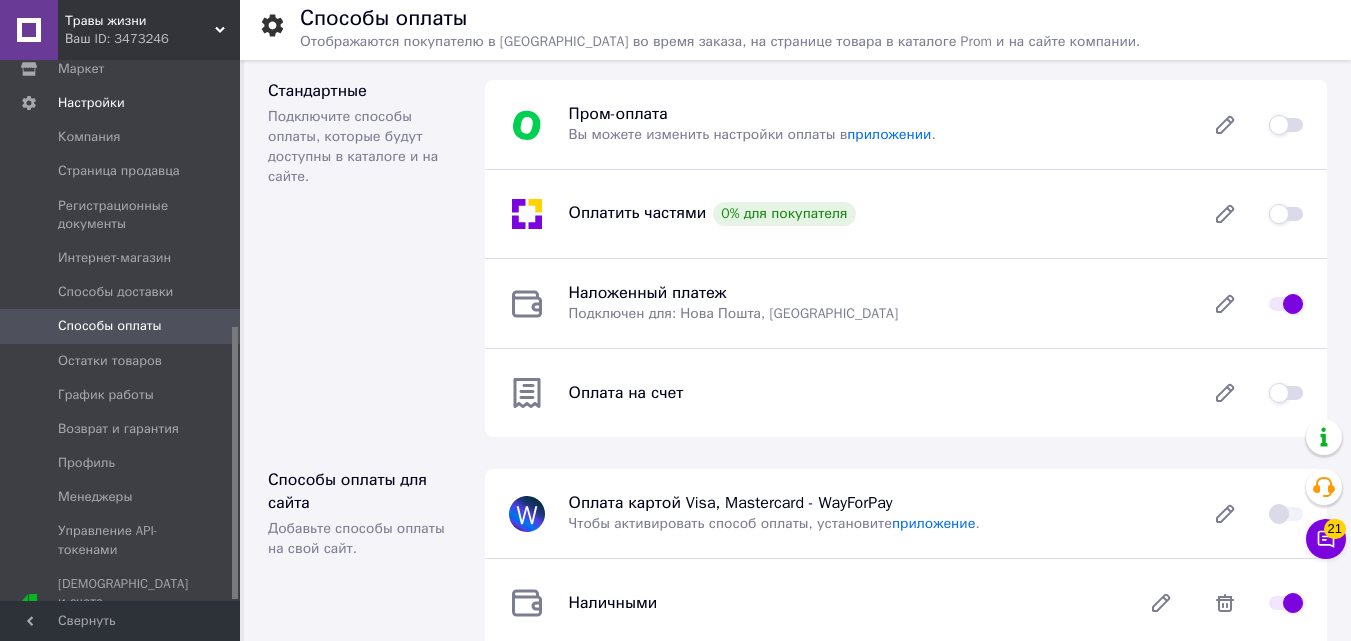 click at bounding box center [1286, 125] 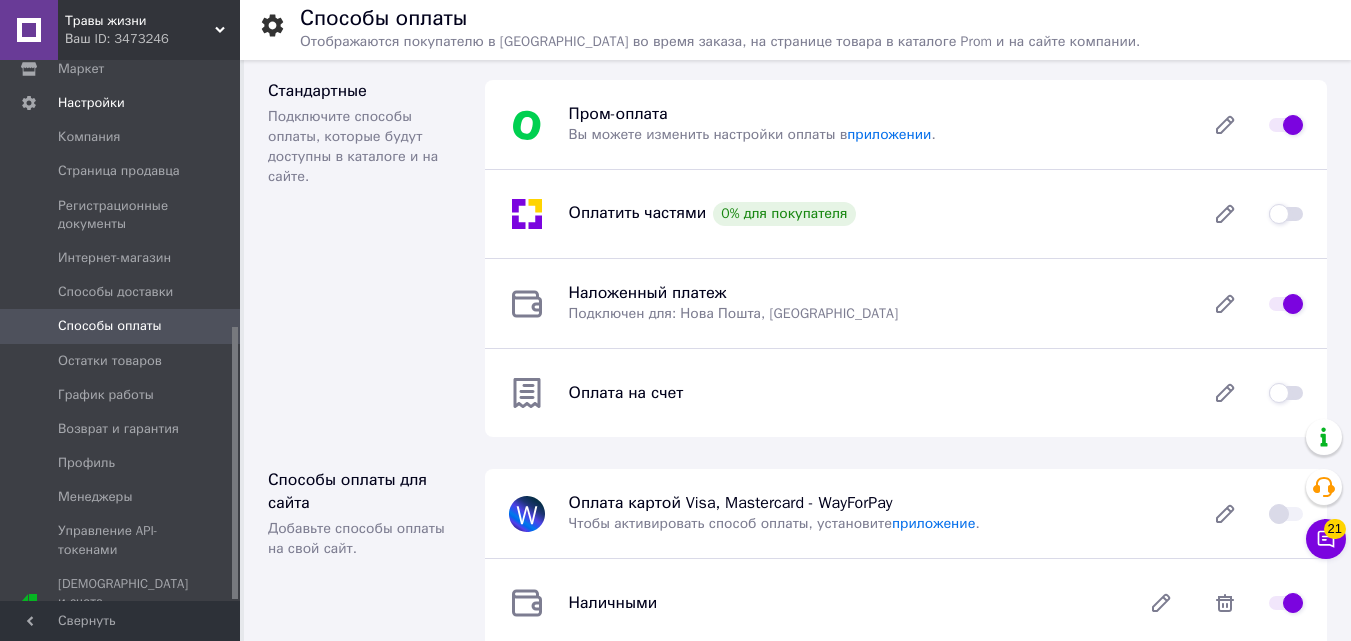 checkbox on "true" 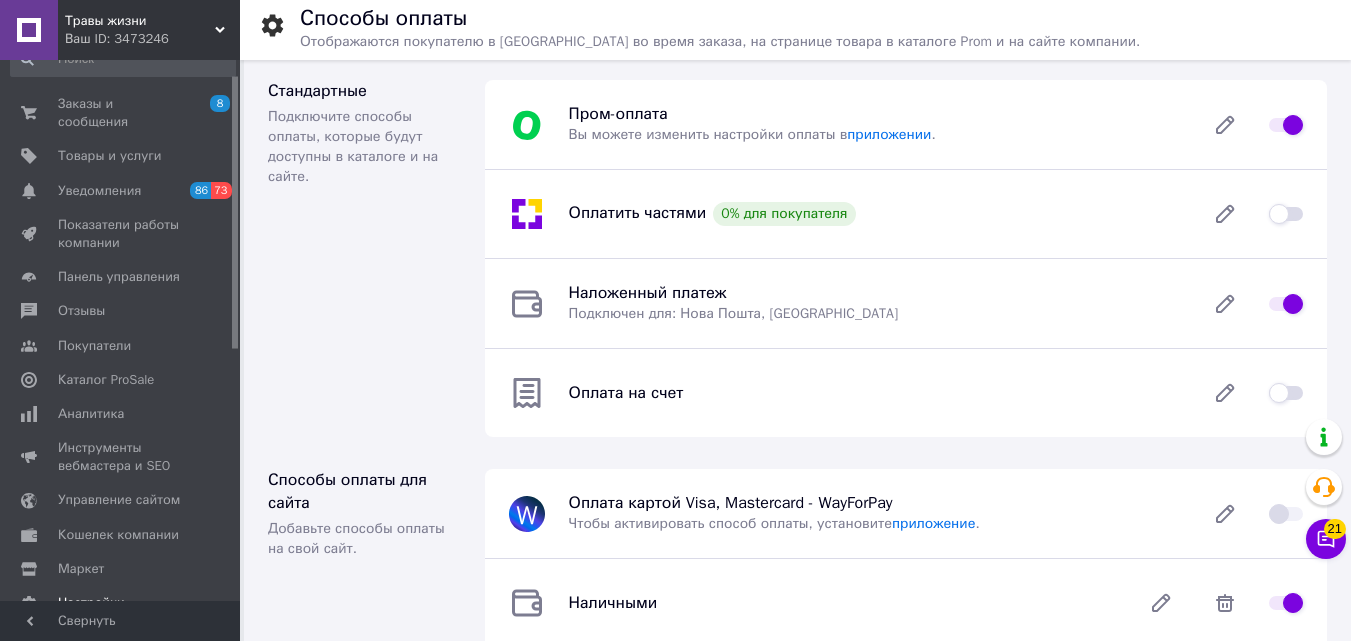 scroll, scrollTop: 0, scrollLeft: 0, axis: both 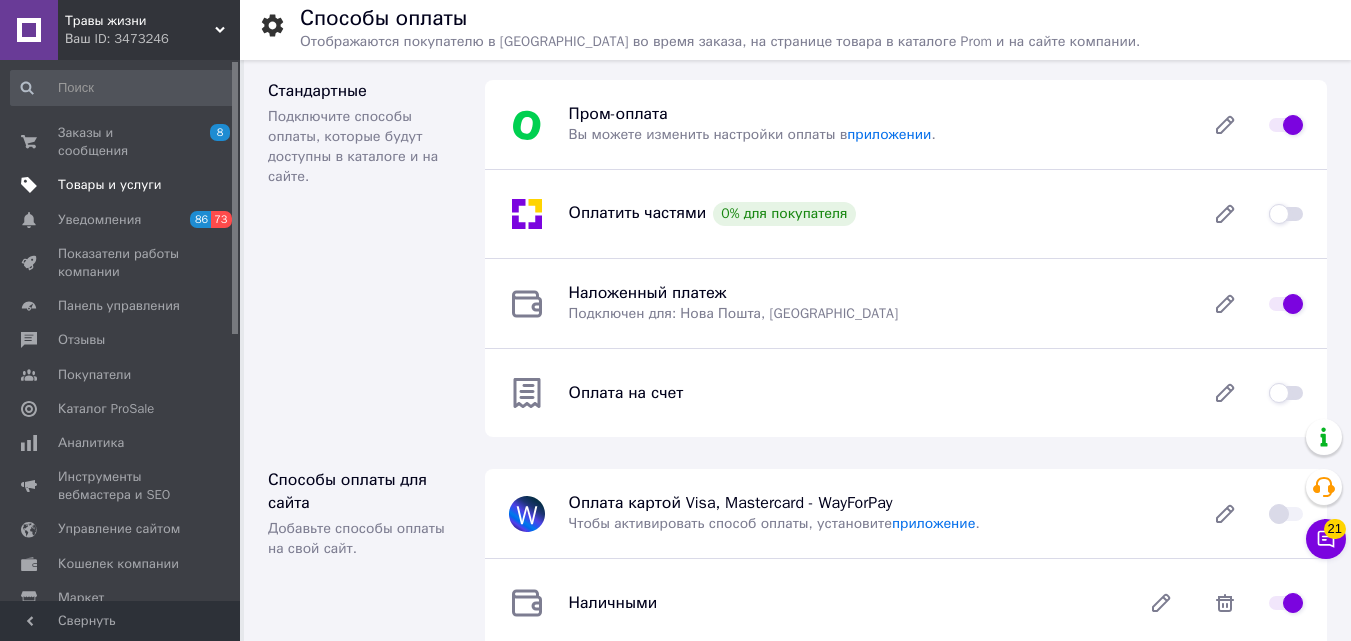 click on "Товары и услуги" at bounding box center (110, 185) 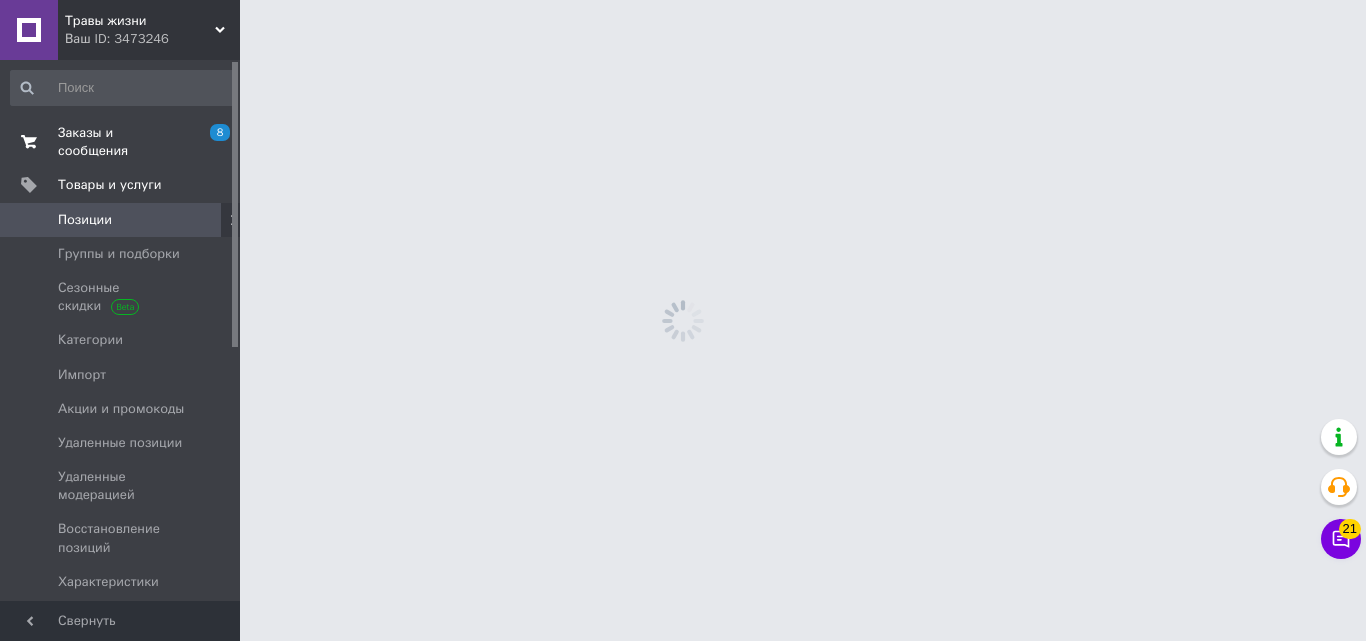 click on "Заказы и сообщения" at bounding box center [121, 142] 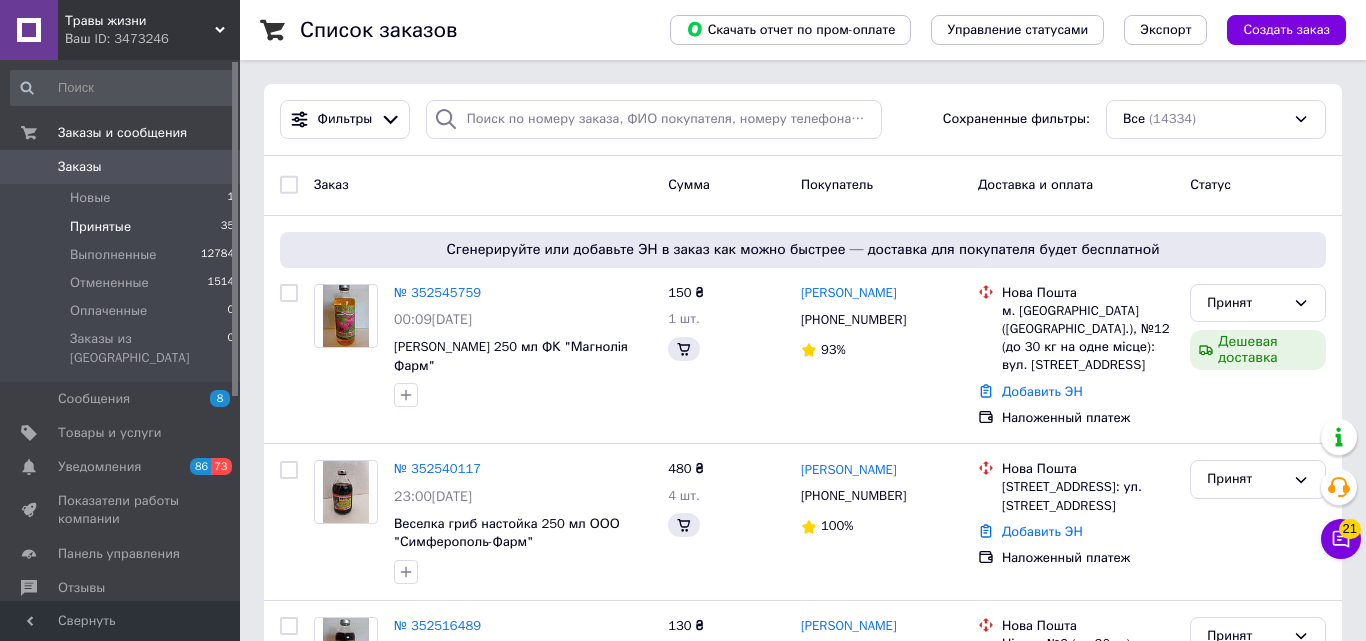 click on "Принятые" at bounding box center [100, 227] 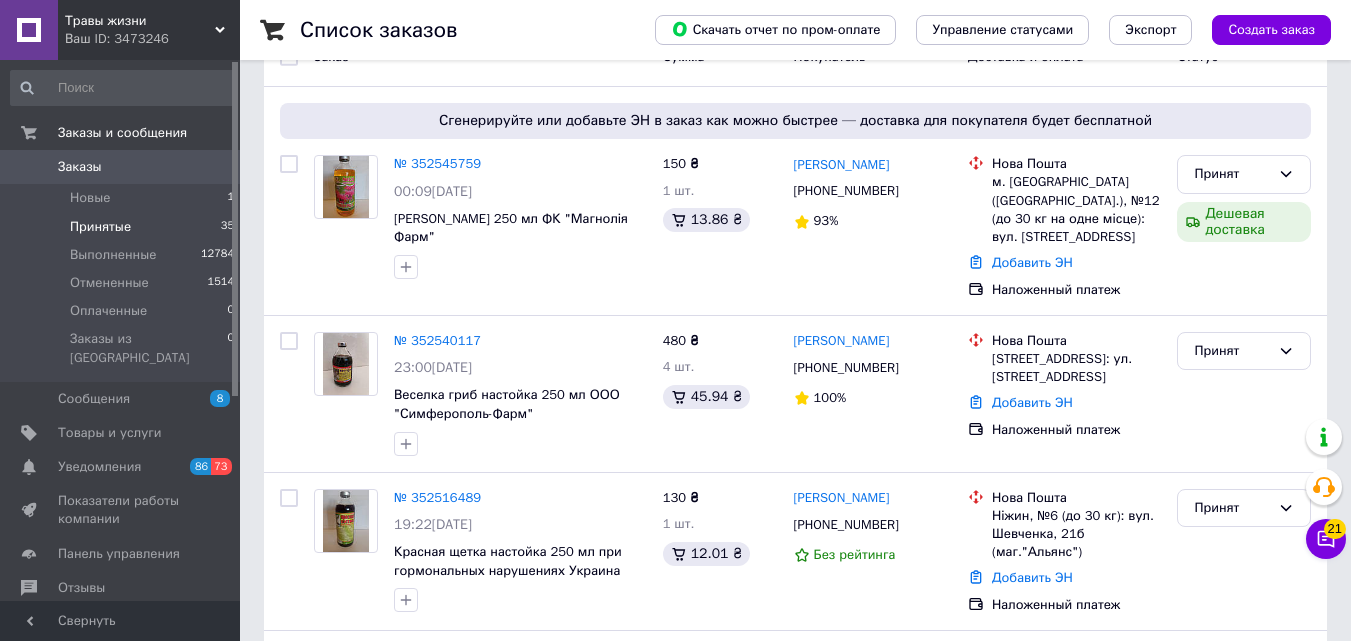 scroll, scrollTop: 400, scrollLeft: 0, axis: vertical 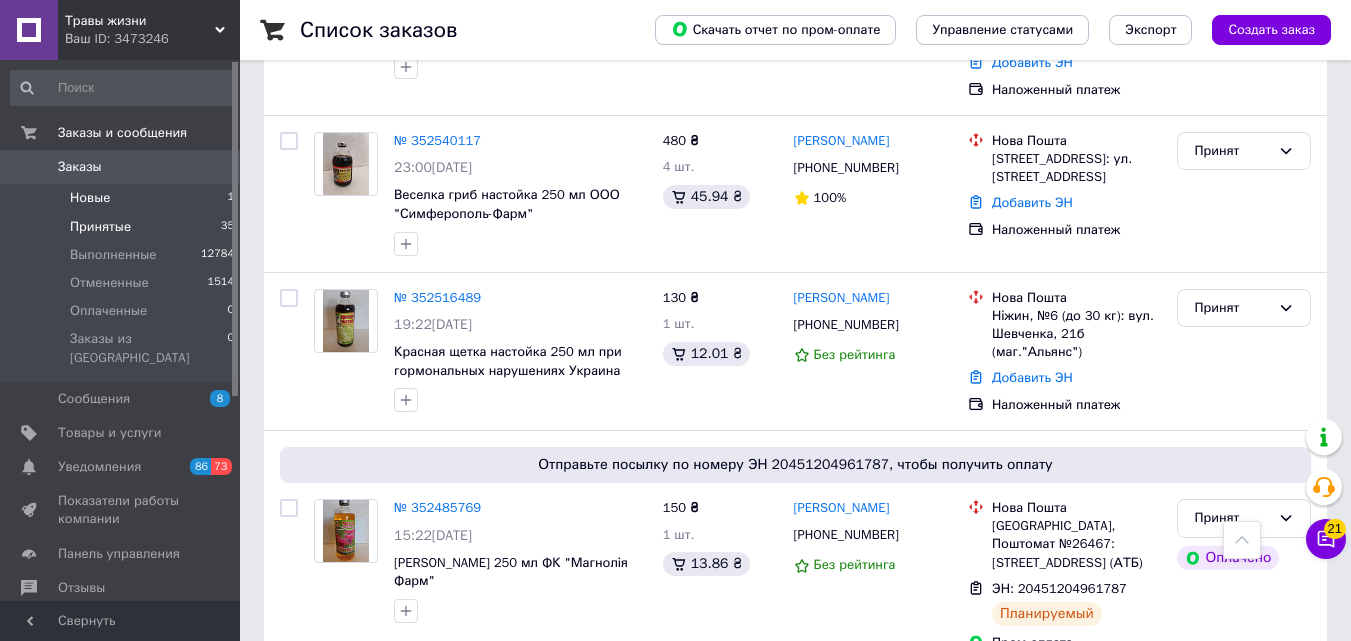 click on "Новые 1" at bounding box center [123, 198] 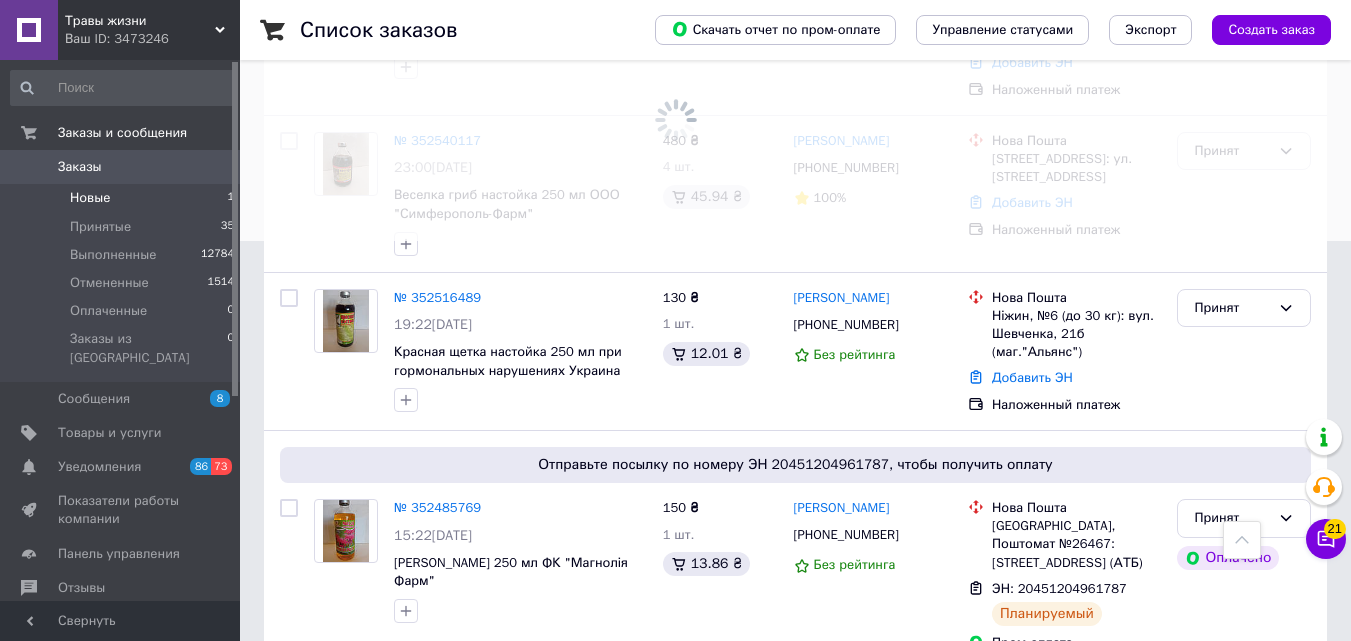 scroll, scrollTop: 0, scrollLeft: 0, axis: both 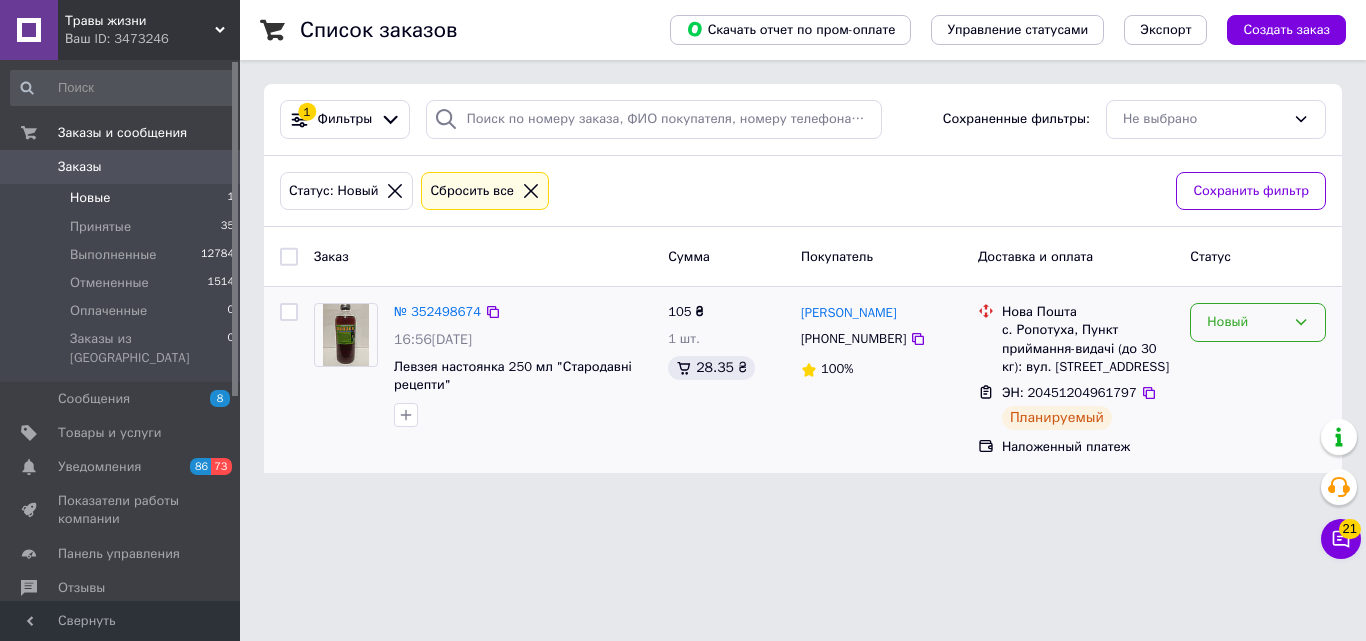 click on "Новый" at bounding box center (1246, 322) 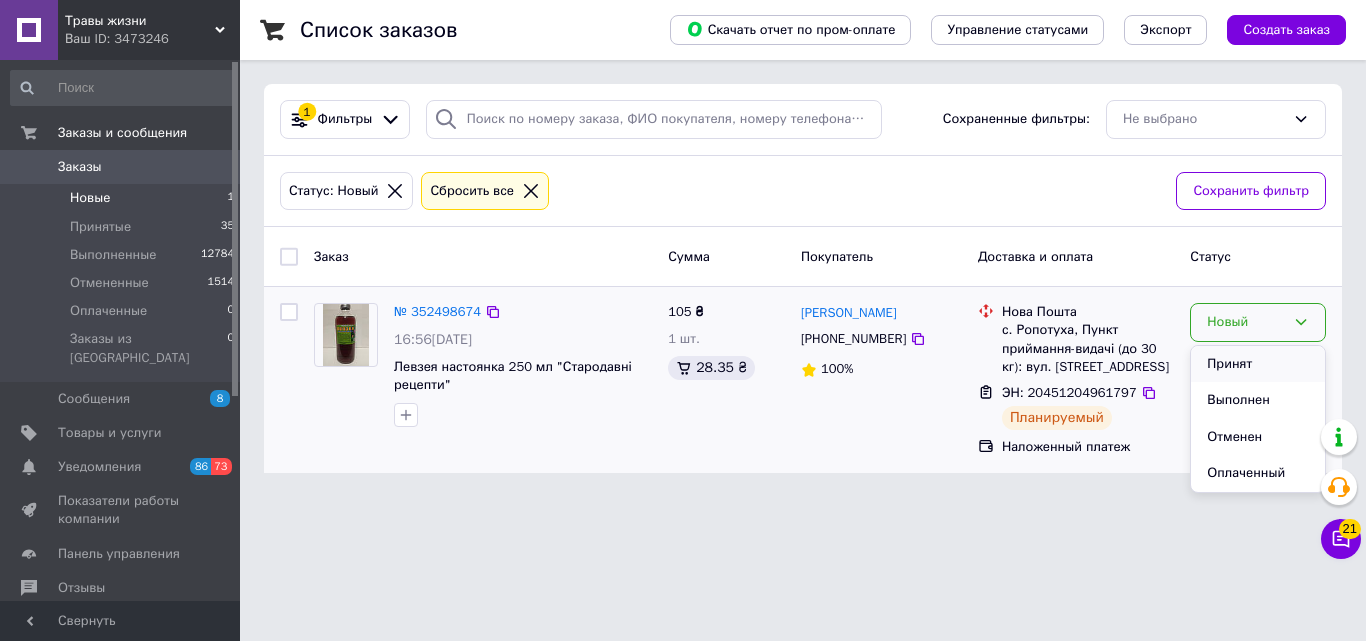 click on "Принят" at bounding box center (1258, 364) 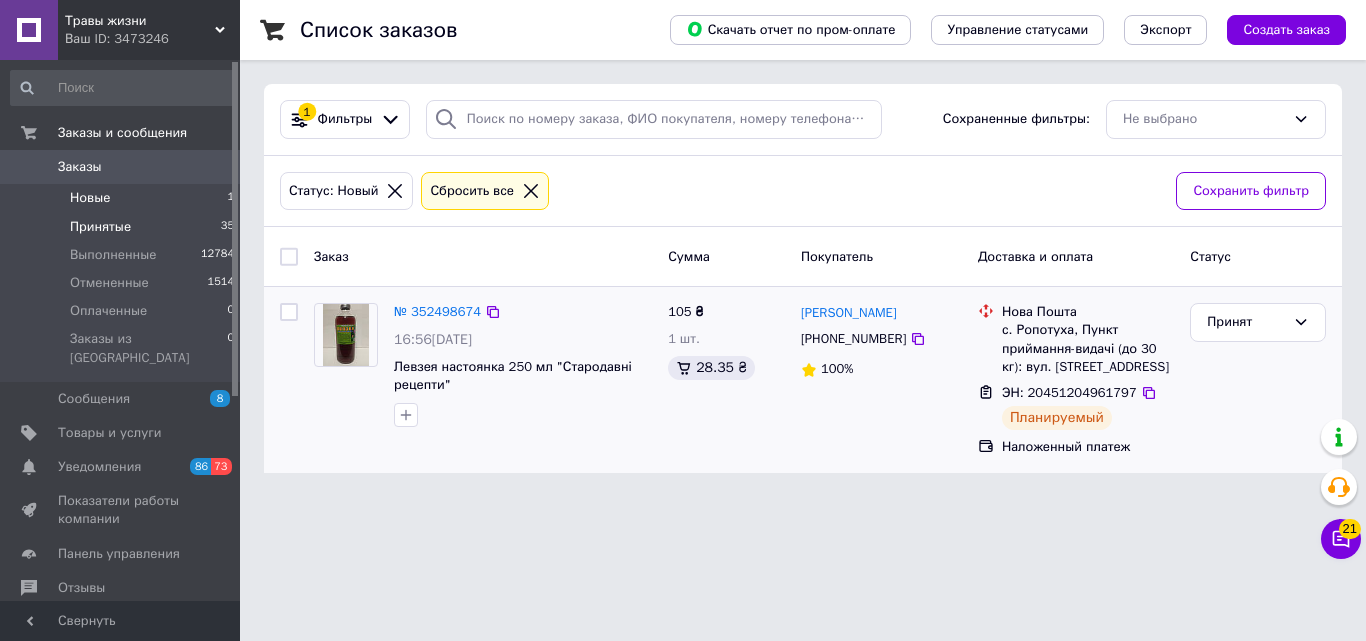 click on "Принятые" at bounding box center [100, 227] 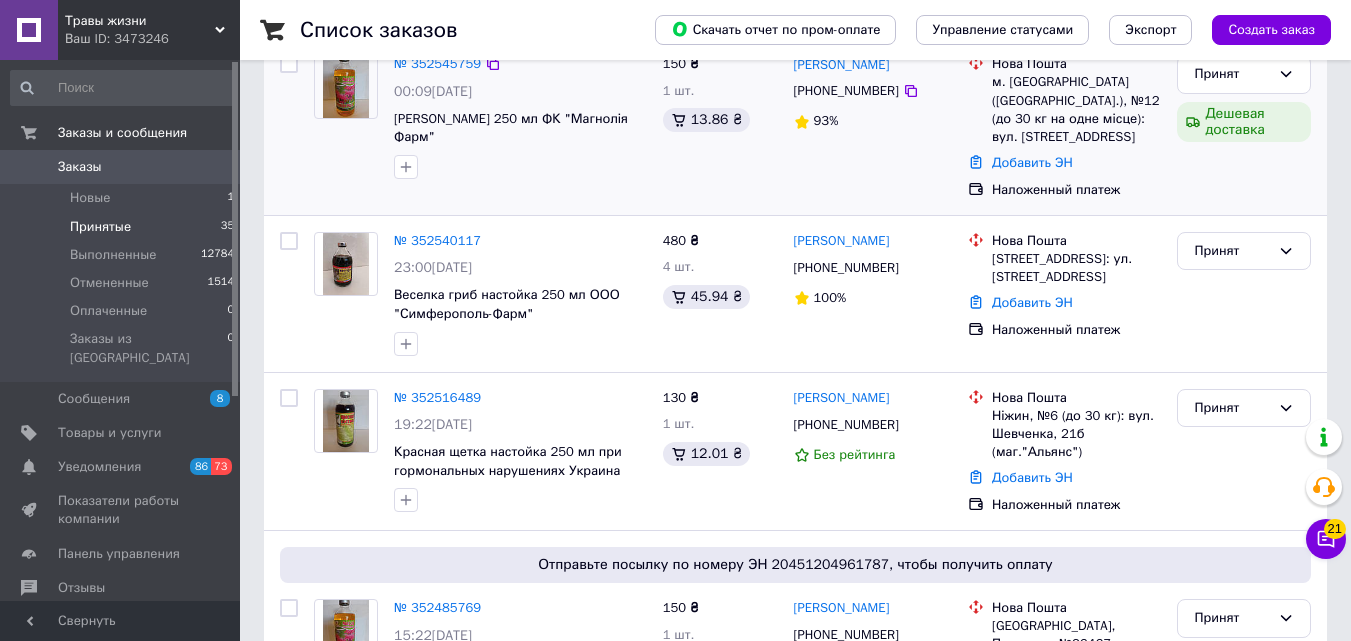 scroll, scrollTop: 0, scrollLeft: 0, axis: both 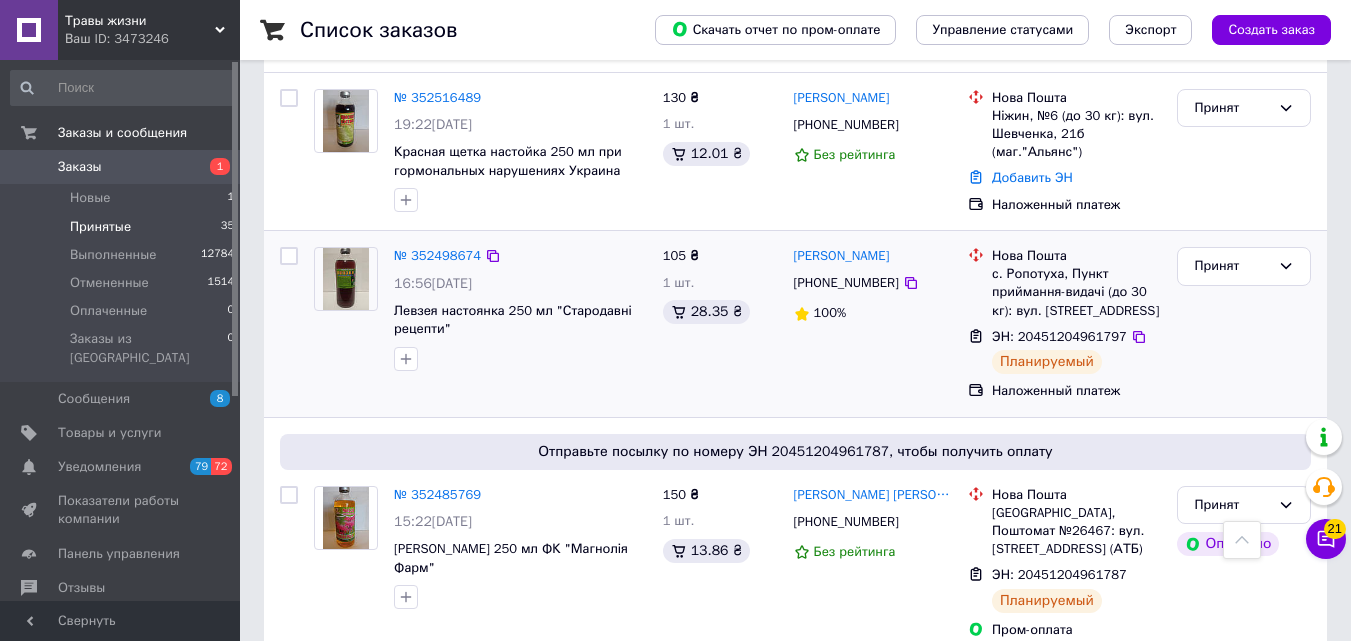 click on "ЭН: 20451204961797" at bounding box center [1059, 336] 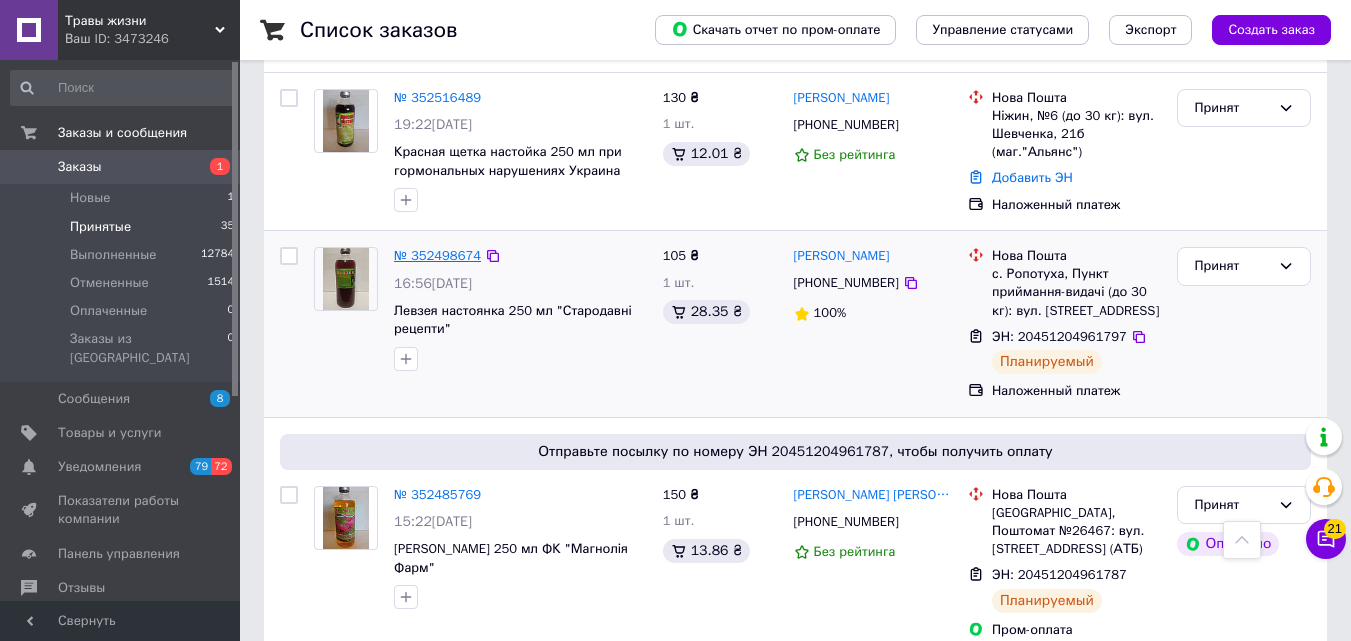 click on "№ 352498674" at bounding box center [437, 255] 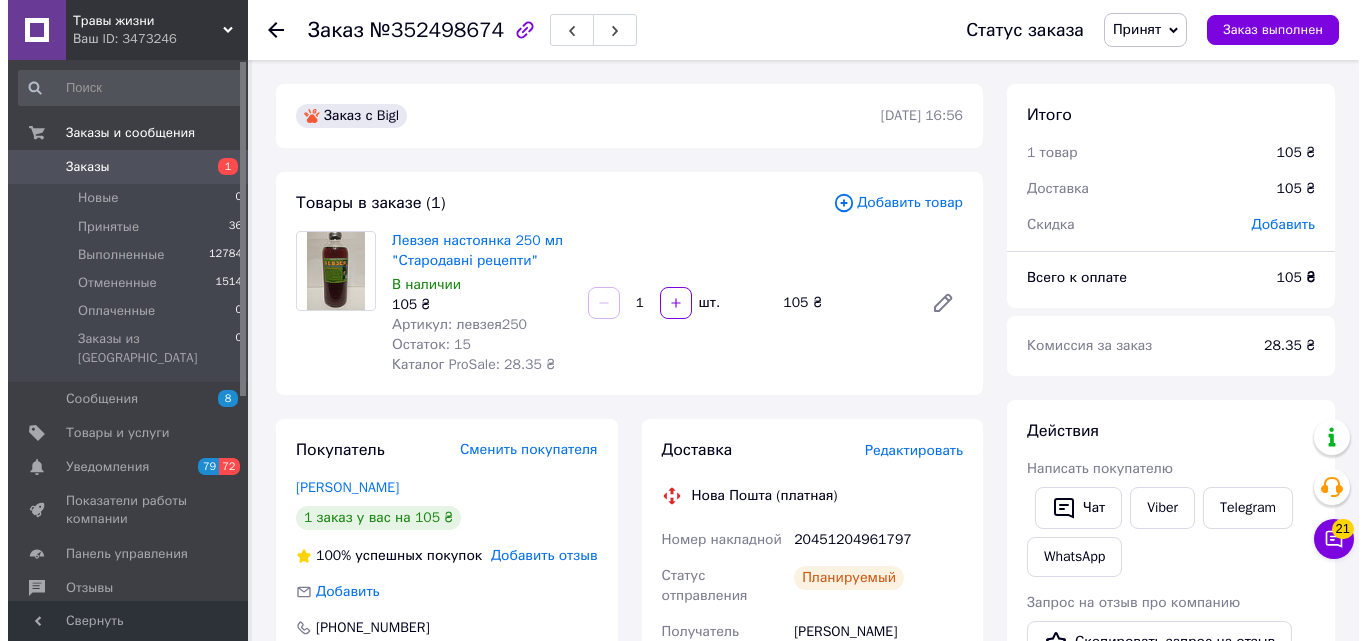 scroll, scrollTop: 200, scrollLeft: 0, axis: vertical 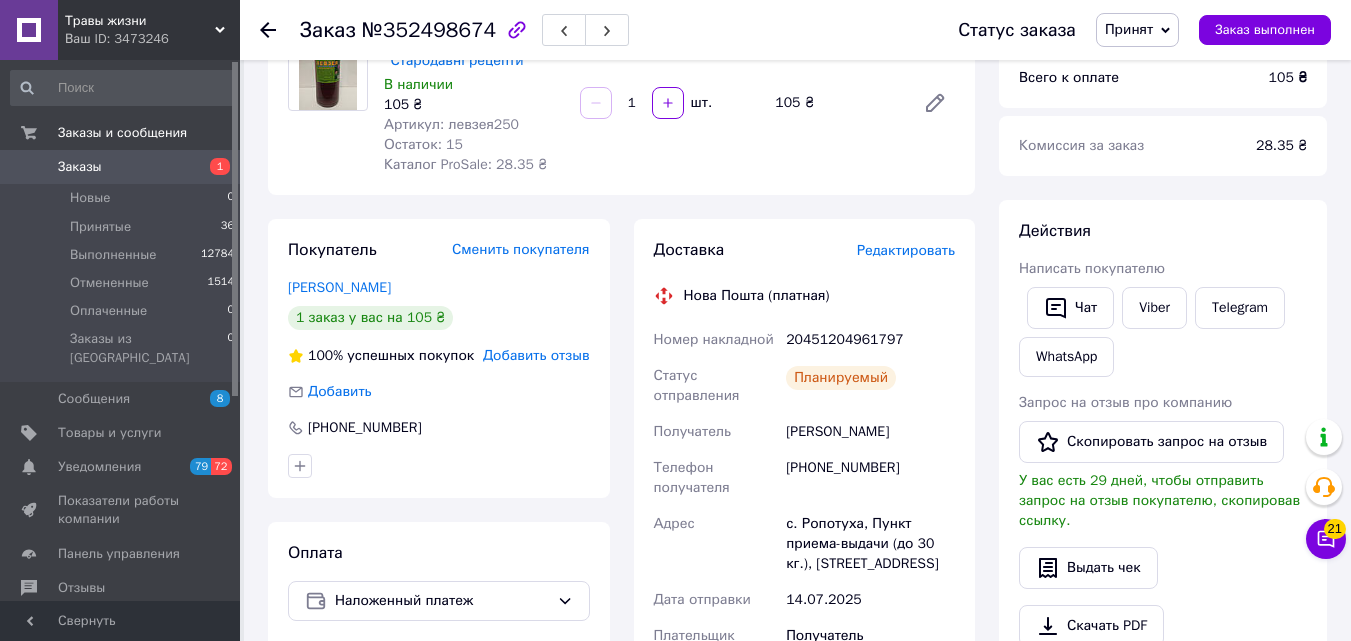 click on "Редактировать" at bounding box center [906, 250] 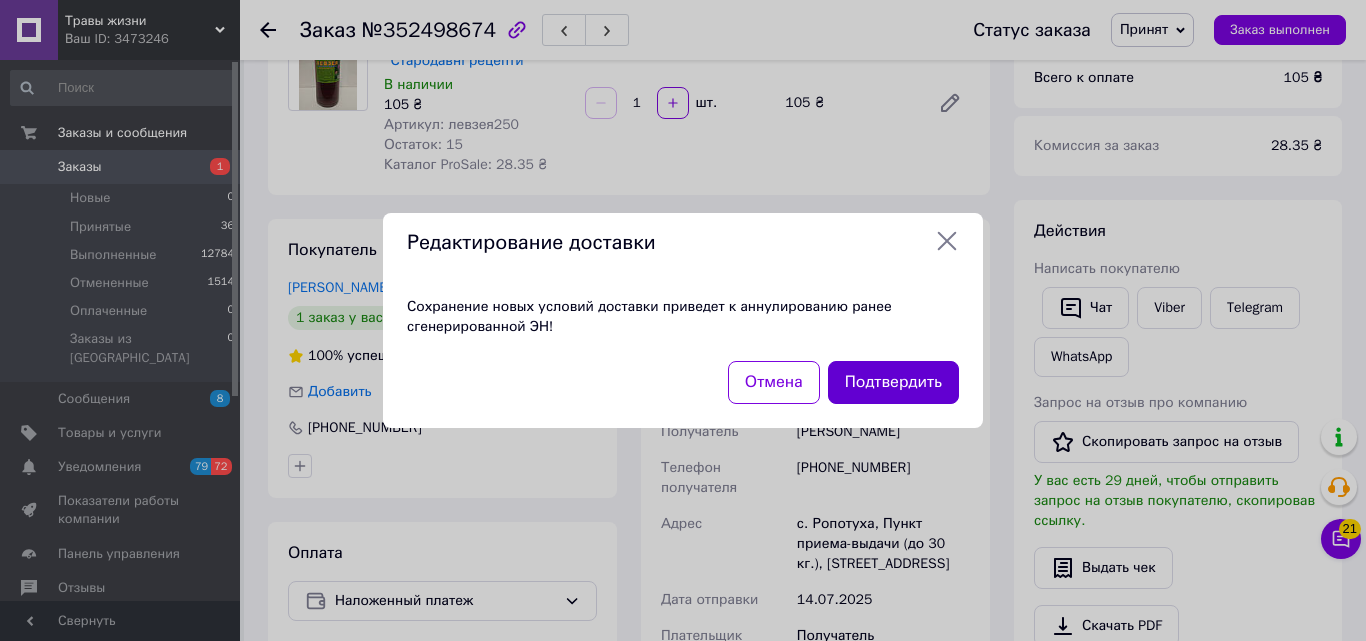 click on "Подтвердить" at bounding box center [893, 382] 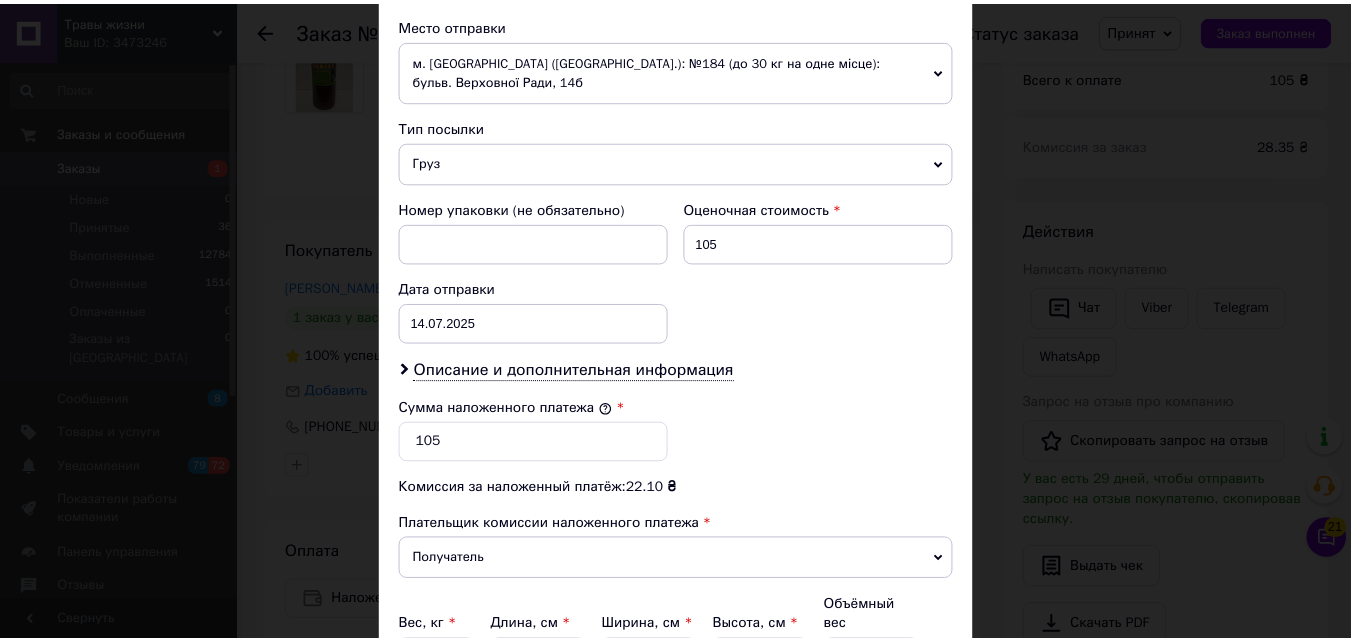scroll, scrollTop: 885, scrollLeft: 0, axis: vertical 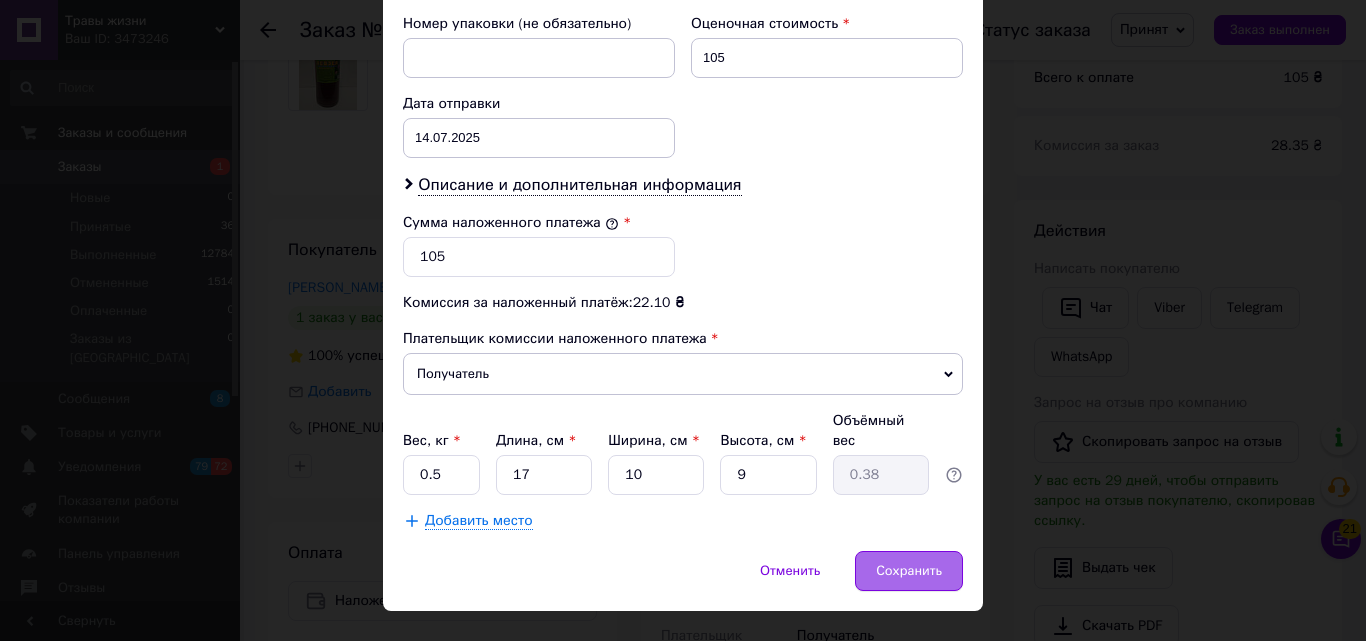 click on "Сохранить" at bounding box center (909, 571) 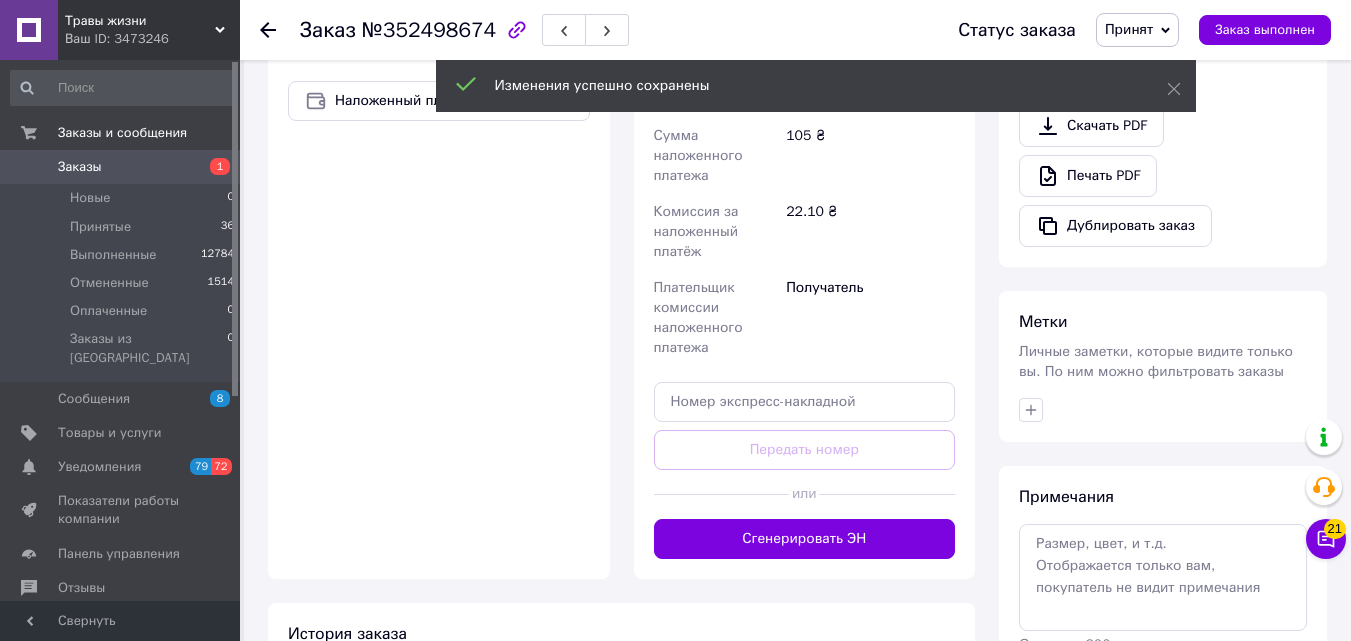 scroll, scrollTop: 800, scrollLeft: 0, axis: vertical 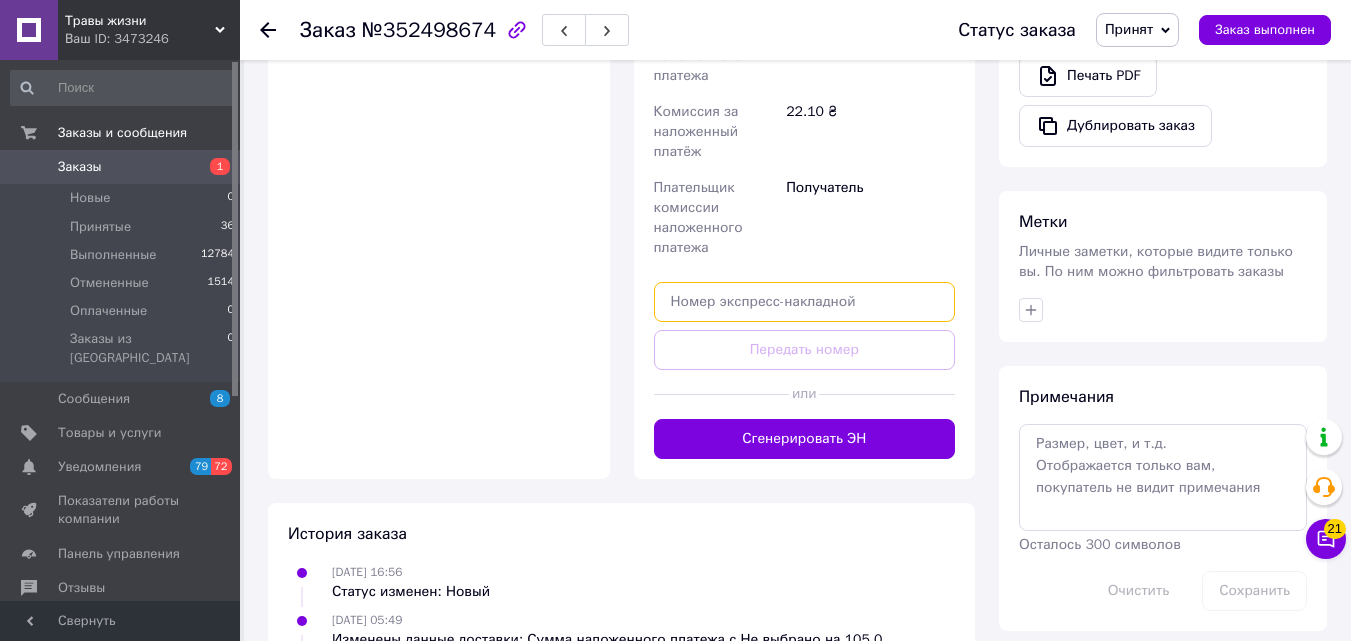 click at bounding box center [805, 302] 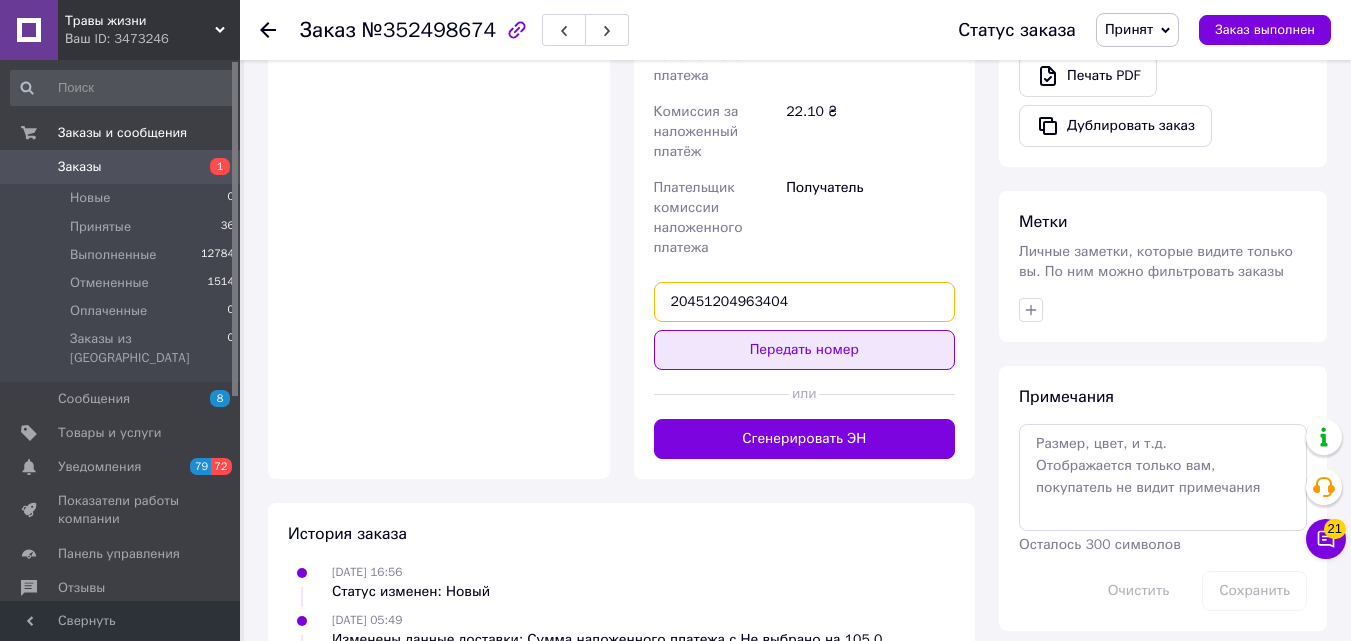 type on "20451204963404" 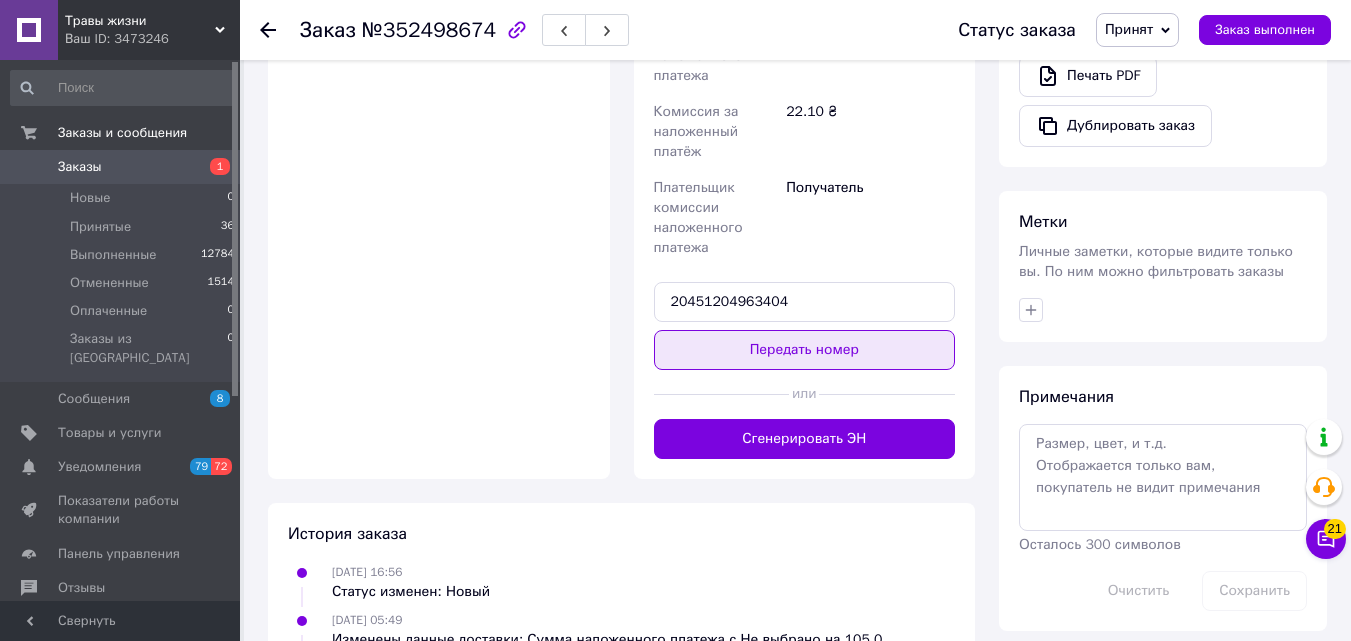click on "Передать номер" at bounding box center (805, 350) 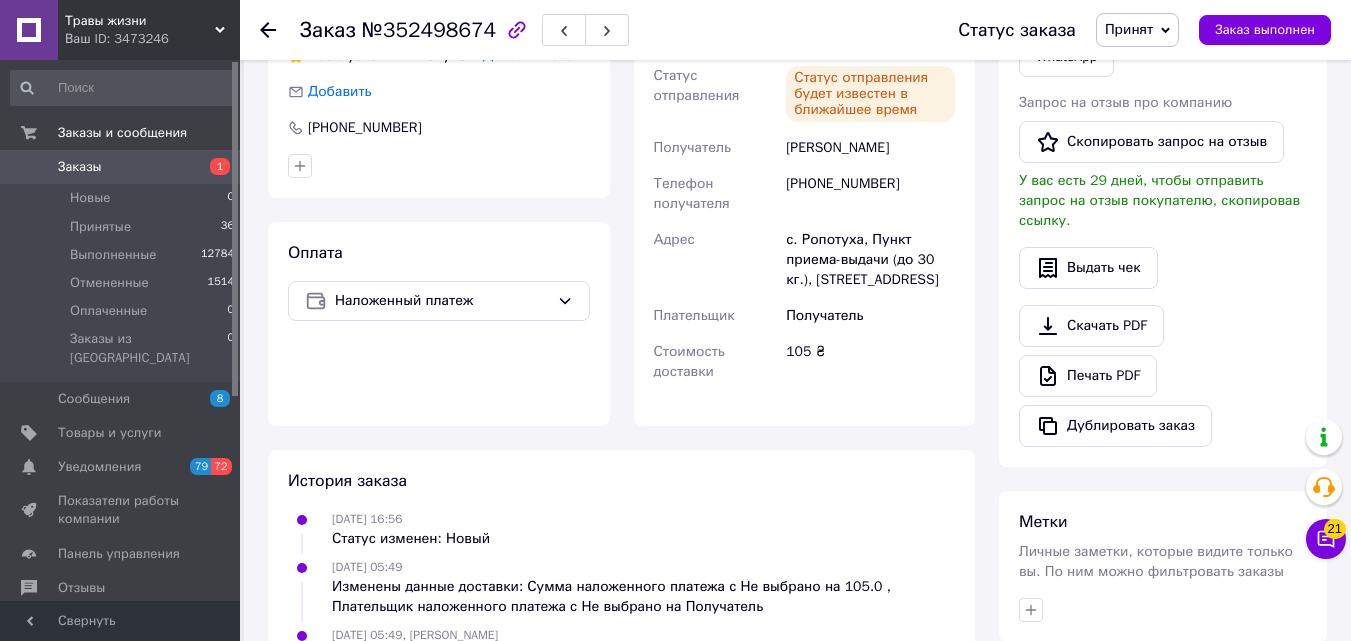 scroll, scrollTop: 200, scrollLeft: 0, axis: vertical 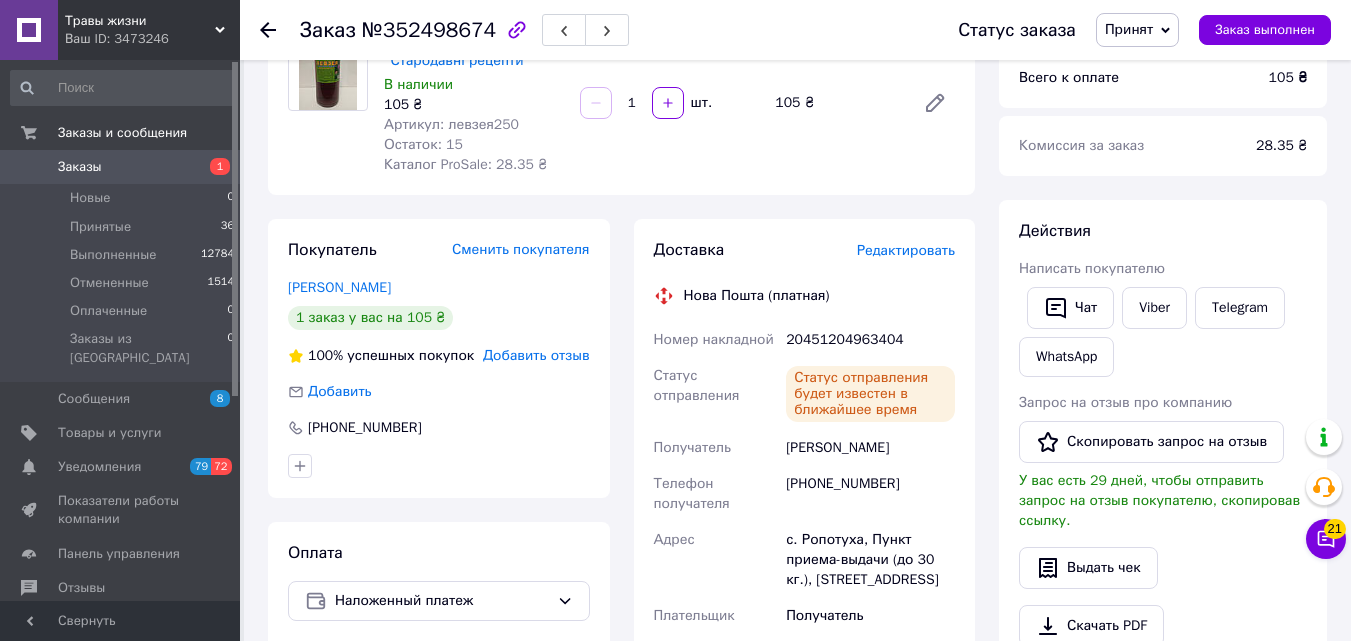 click 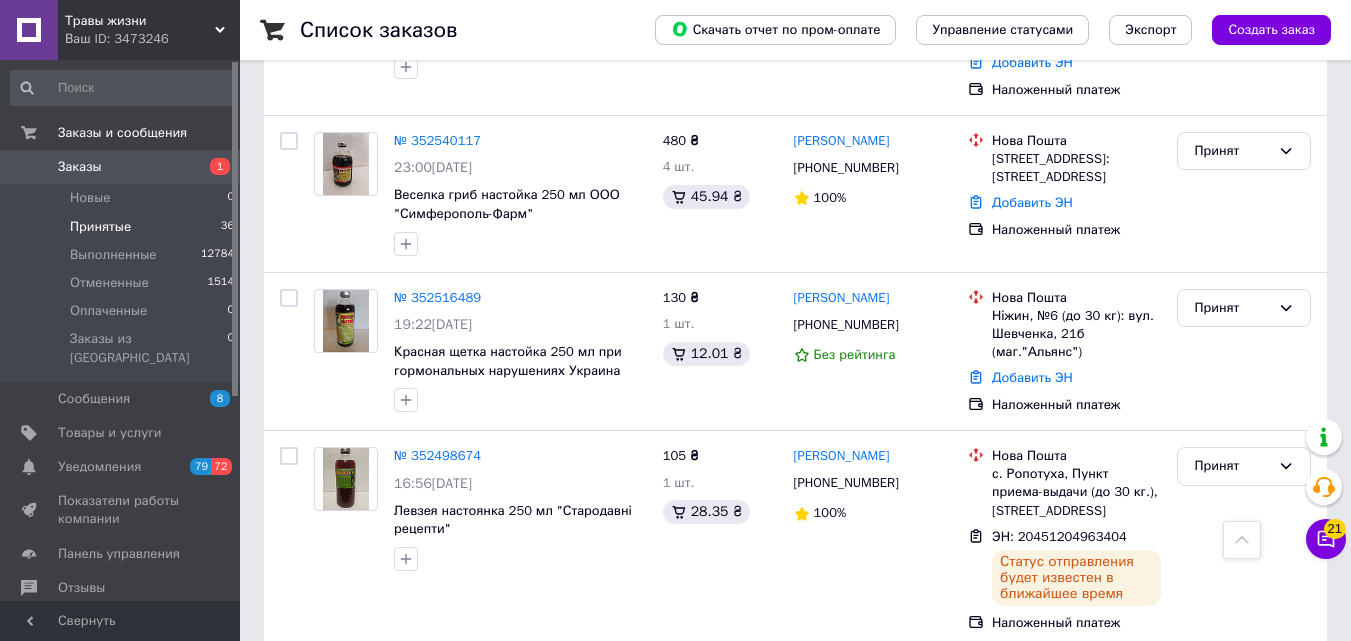 scroll, scrollTop: 500, scrollLeft: 0, axis: vertical 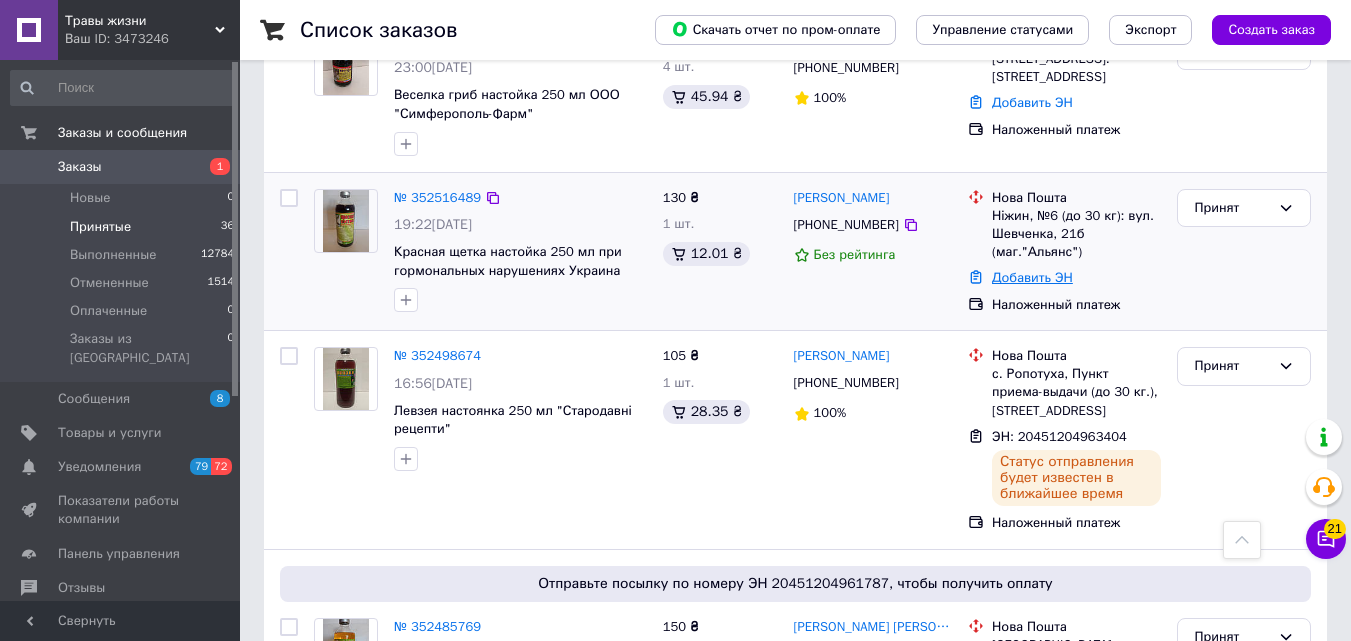 click on "Добавить ЭН" at bounding box center [1032, 277] 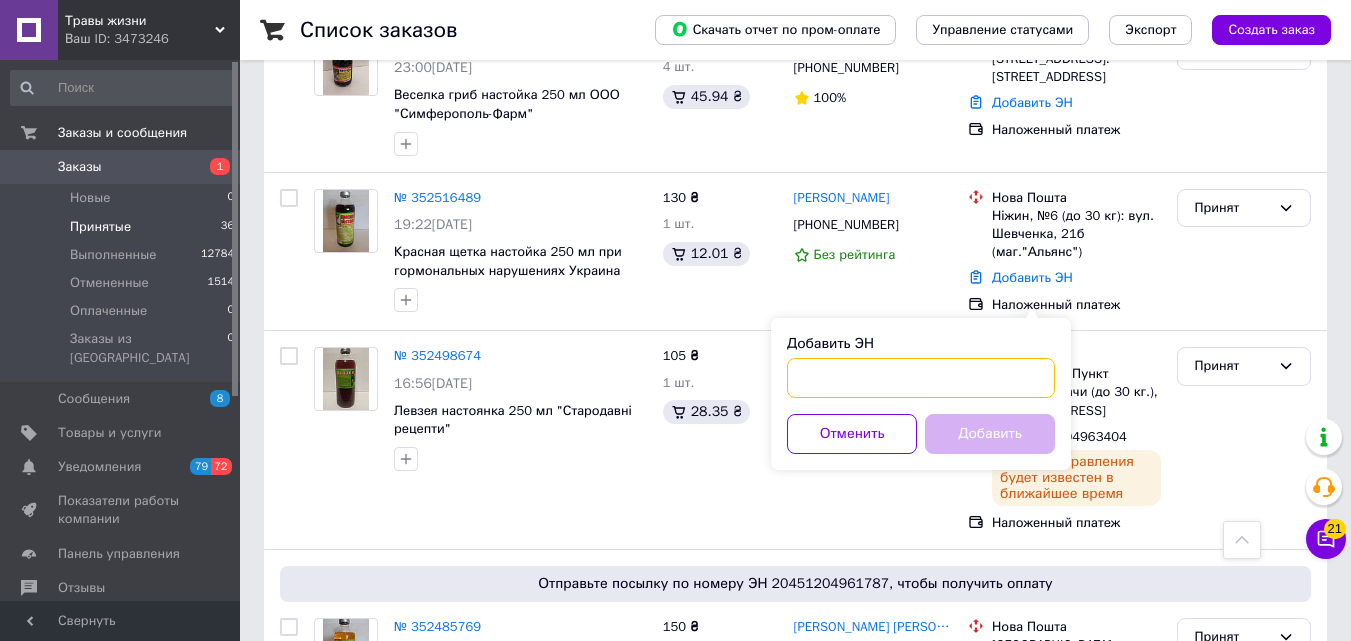 click on "Добавить ЭН" at bounding box center (921, 378) 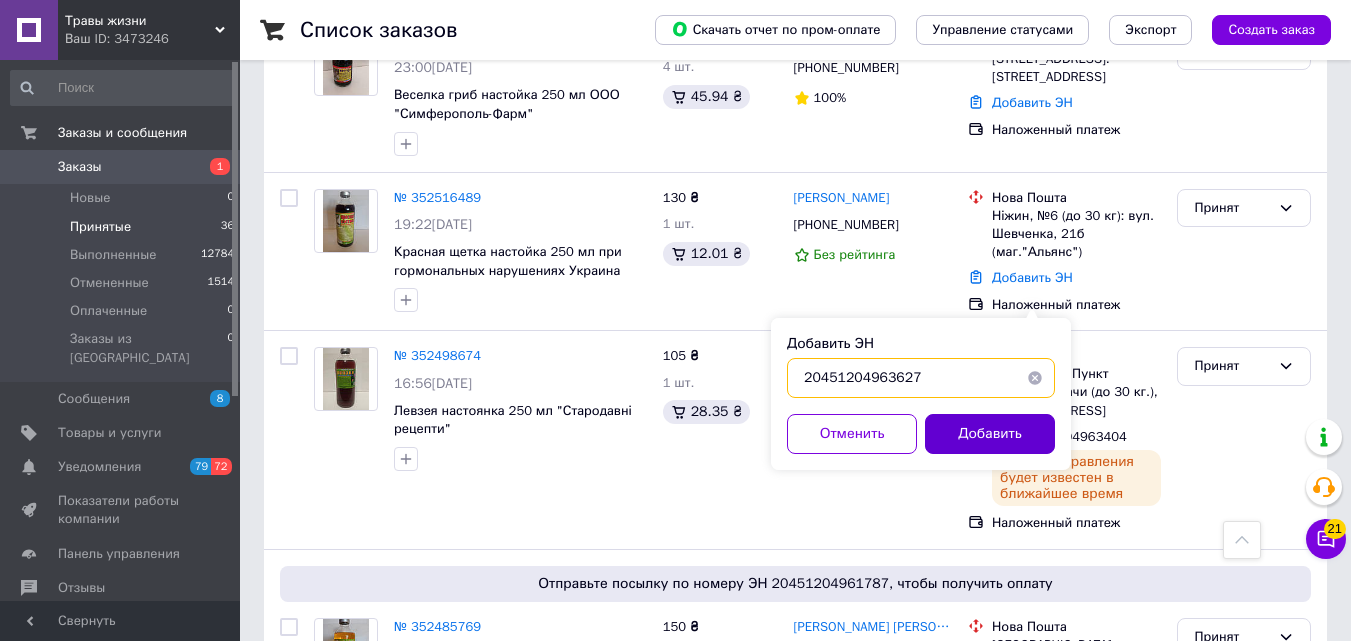 type on "20451204963627" 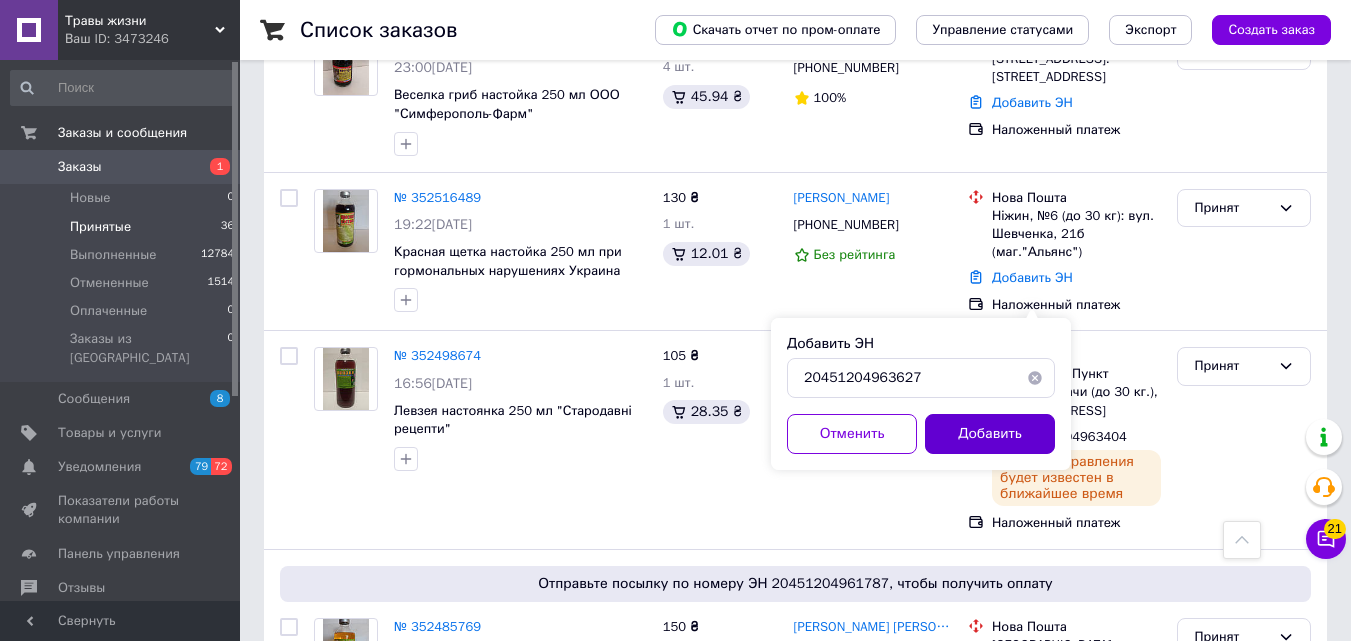 click on "Добавить" at bounding box center (990, 434) 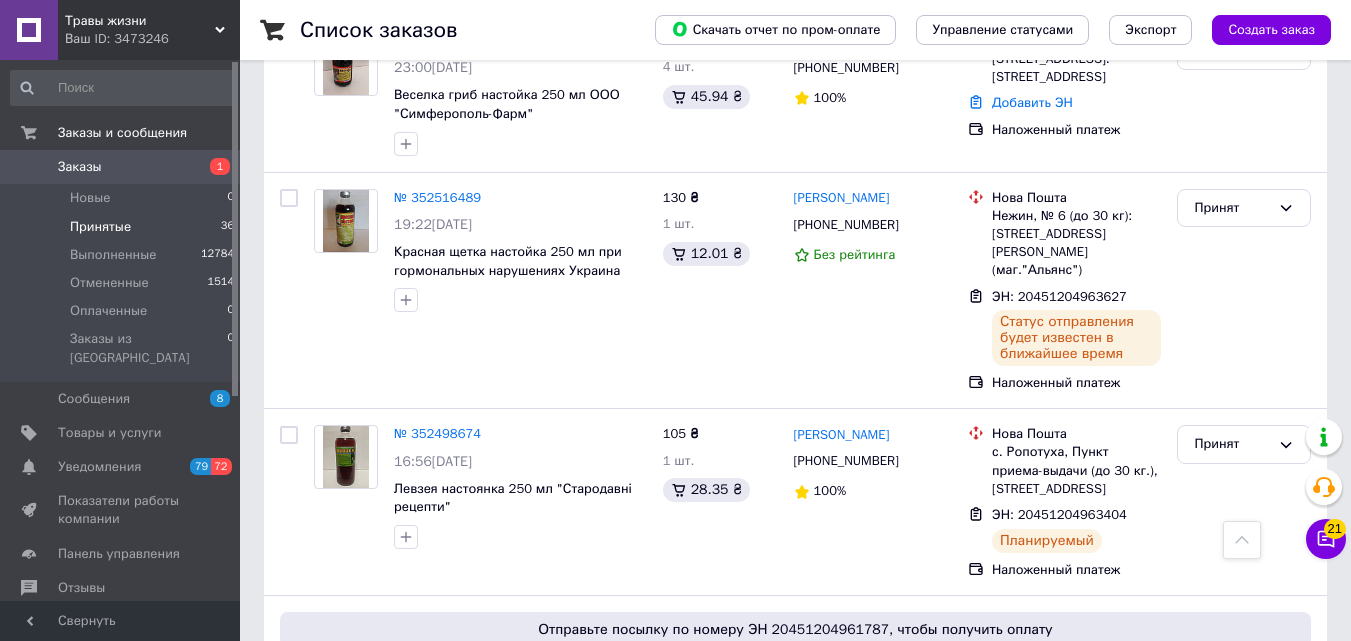 scroll, scrollTop: 300, scrollLeft: 0, axis: vertical 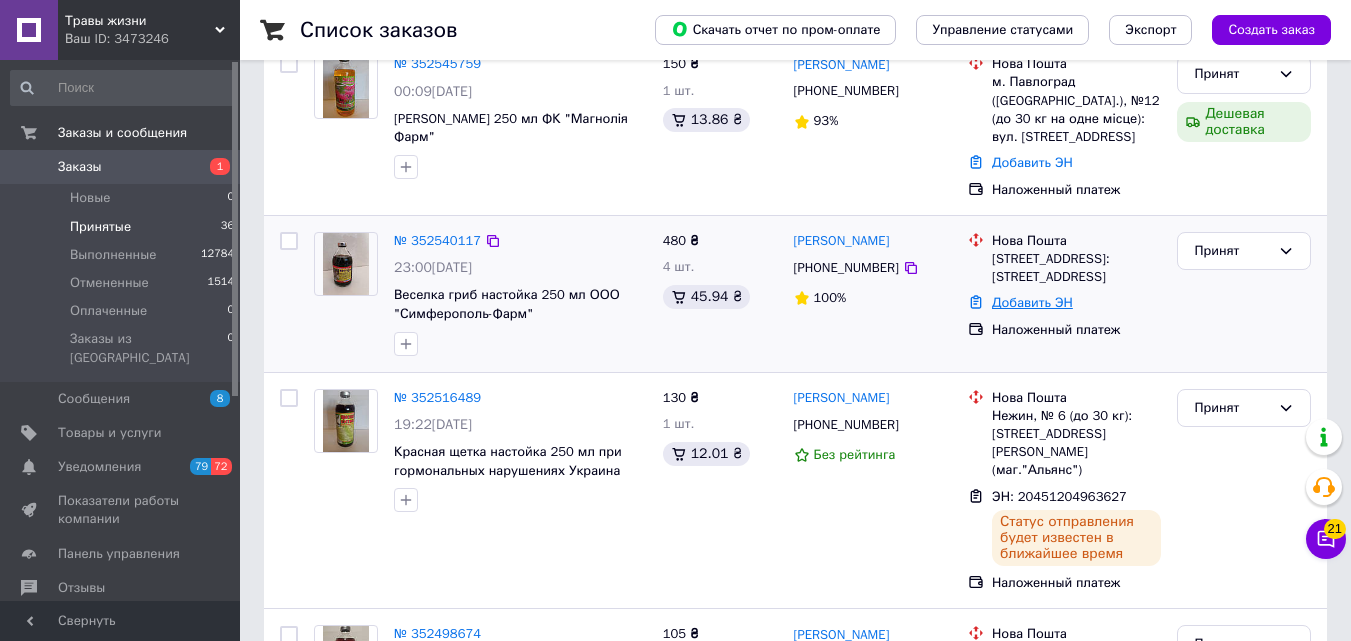 click on "Добавить ЭН" at bounding box center (1032, 302) 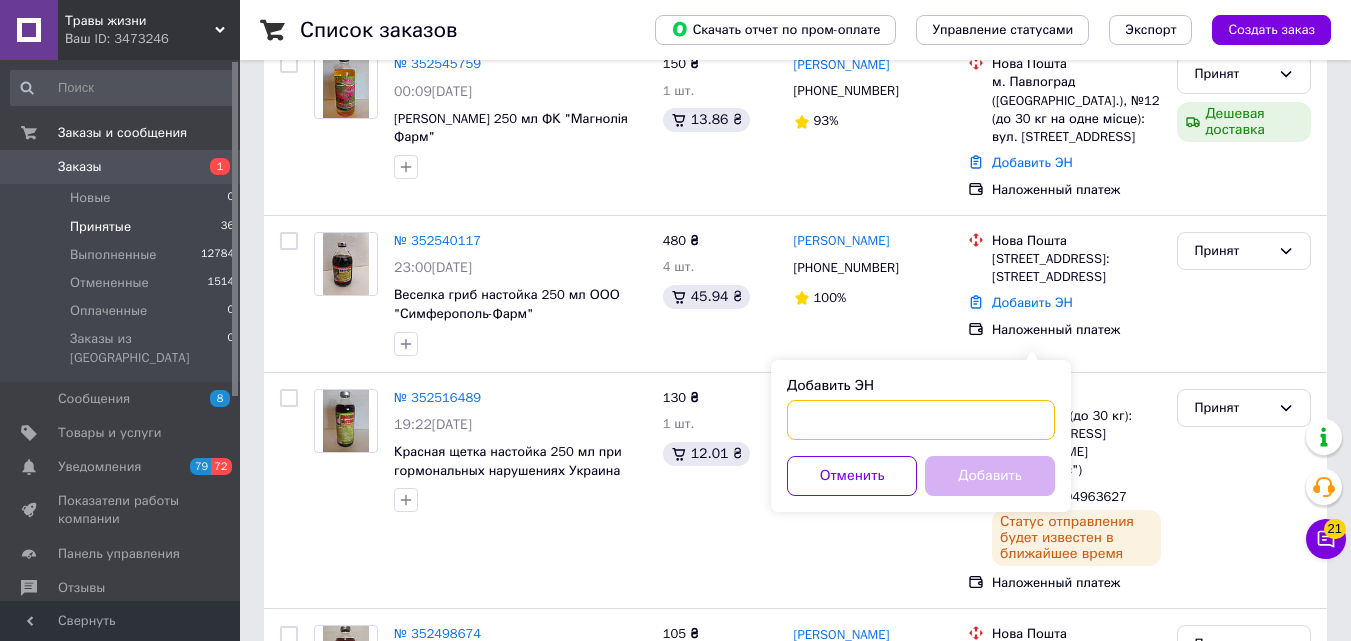 click on "Добавить ЭН" at bounding box center (921, 420) 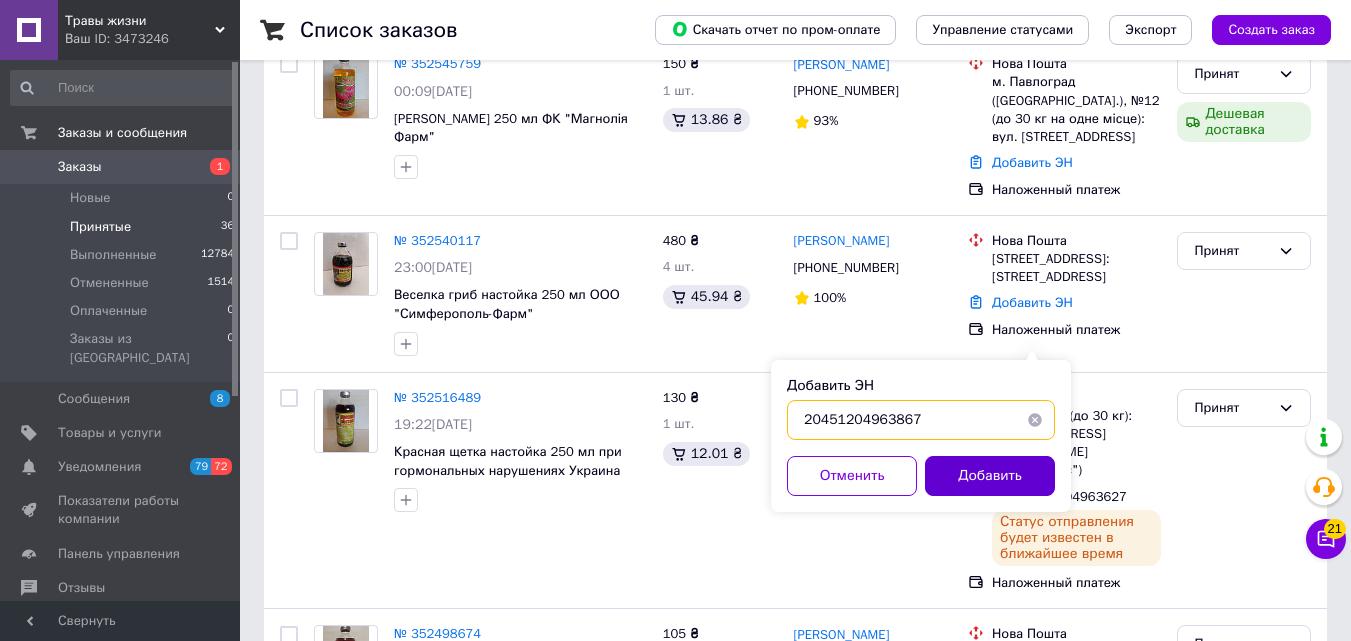 type on "20451204963867" 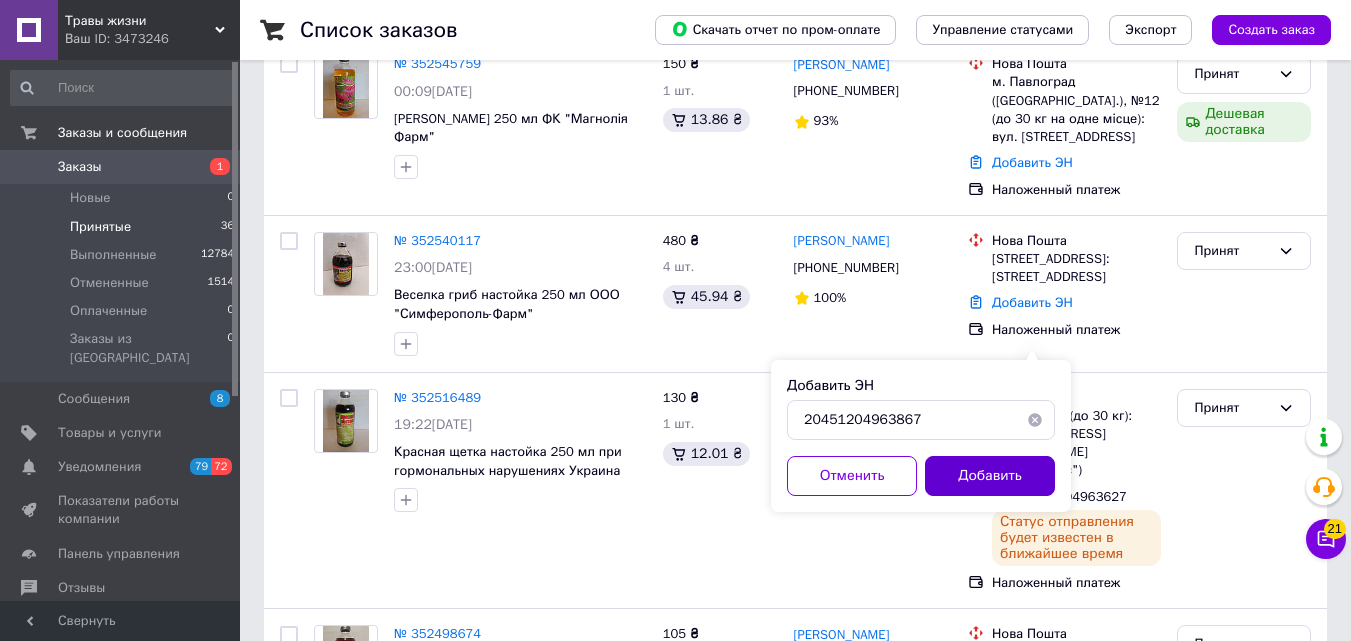 click on "Добавить" at bounding box center [990, 476] 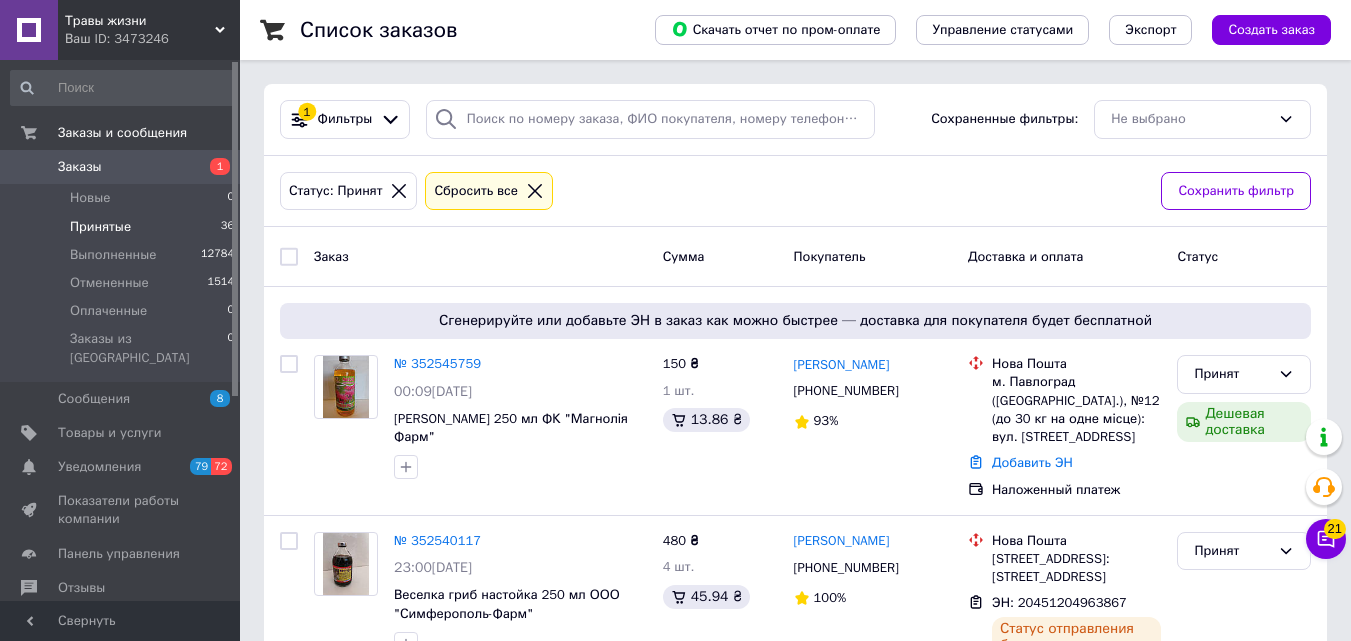 scroll, scrollTop: 100, scrollLeft: 0, axis: vertical 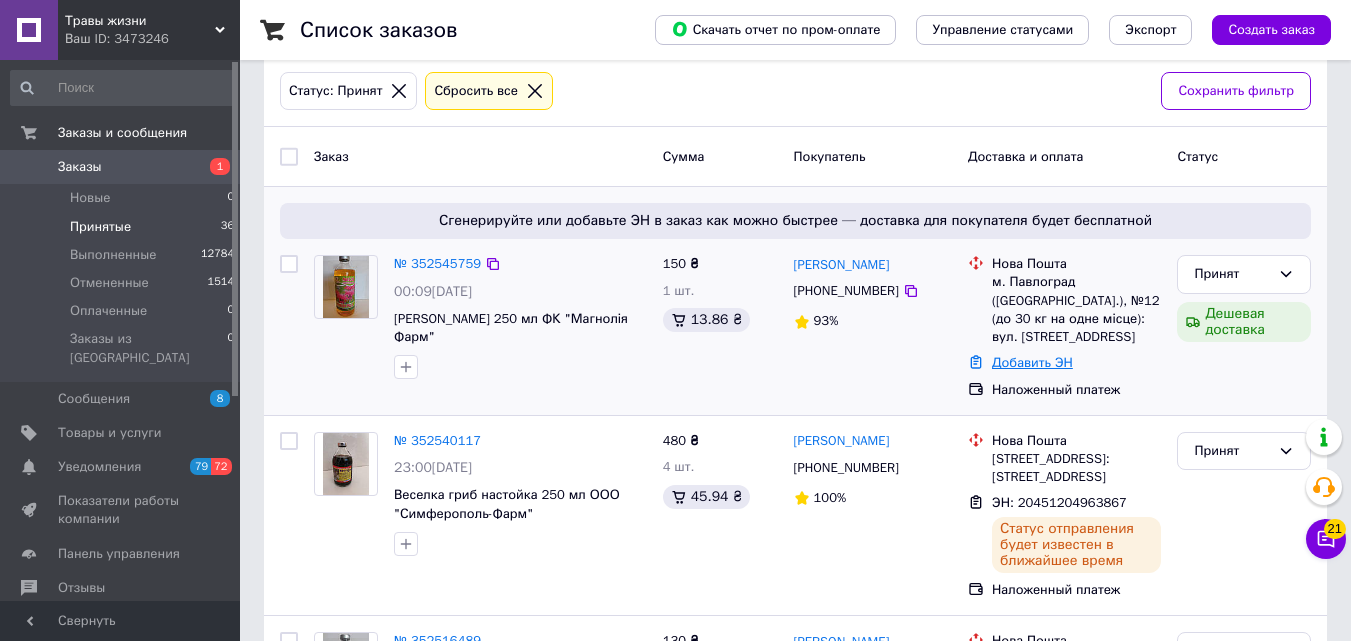 click on "Добавить ЭН" at bounding box center (1032, 362) 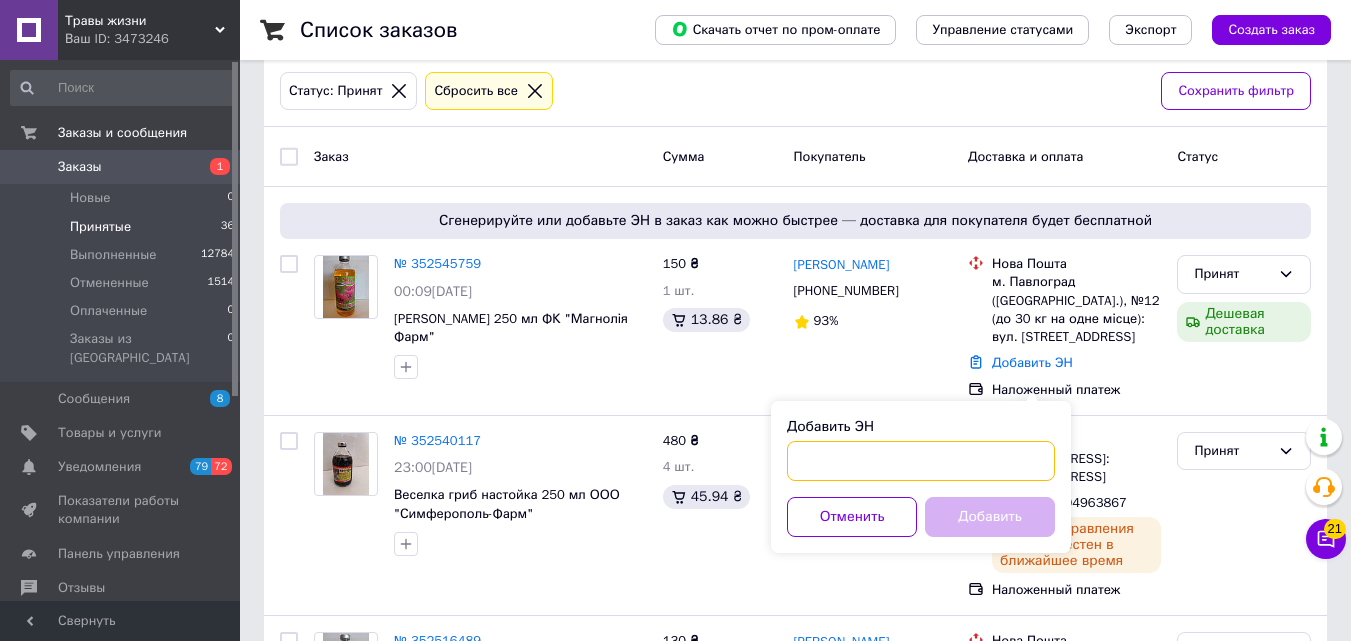 click on "Добавить ЭН" at bounding box center [921, 461] 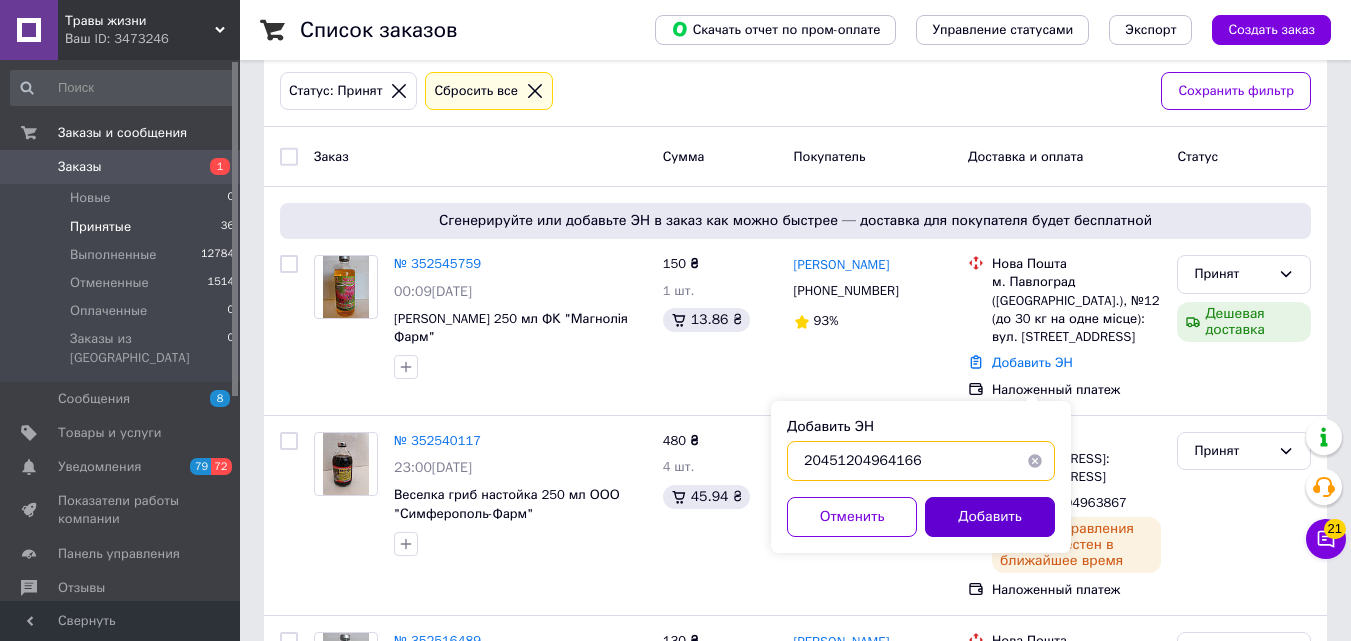 type on "20451204964166" 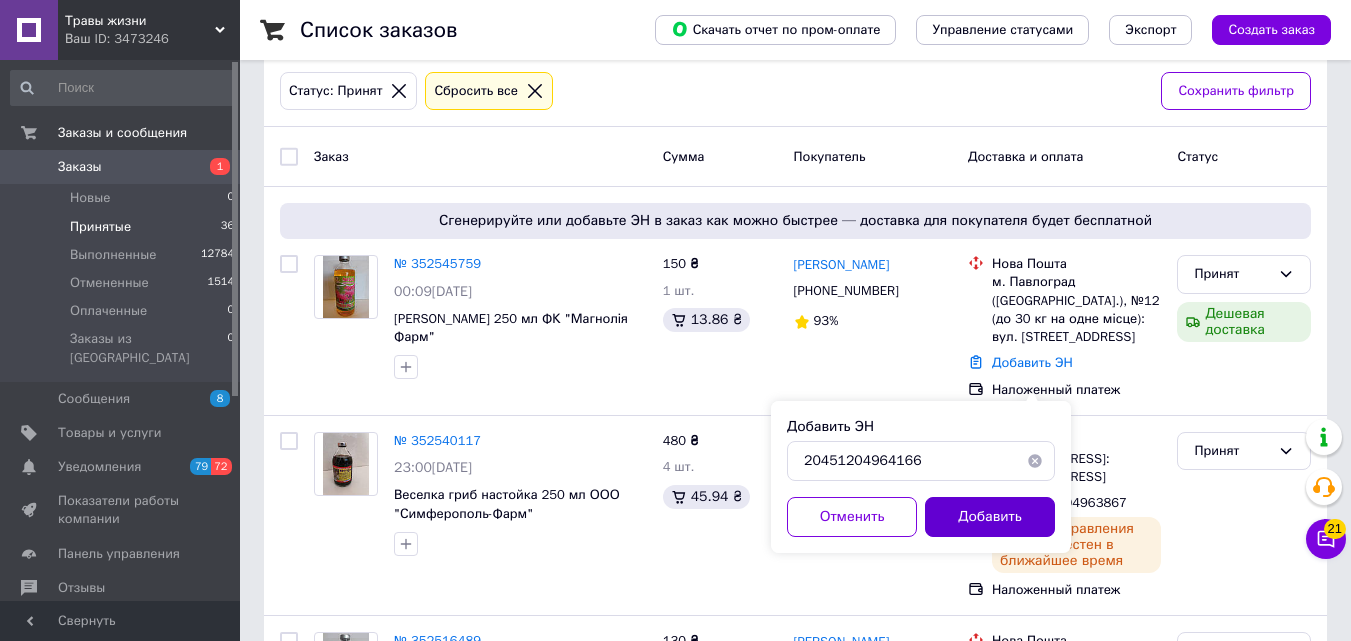 click on "Добавить" at bounding box center [990, 517] 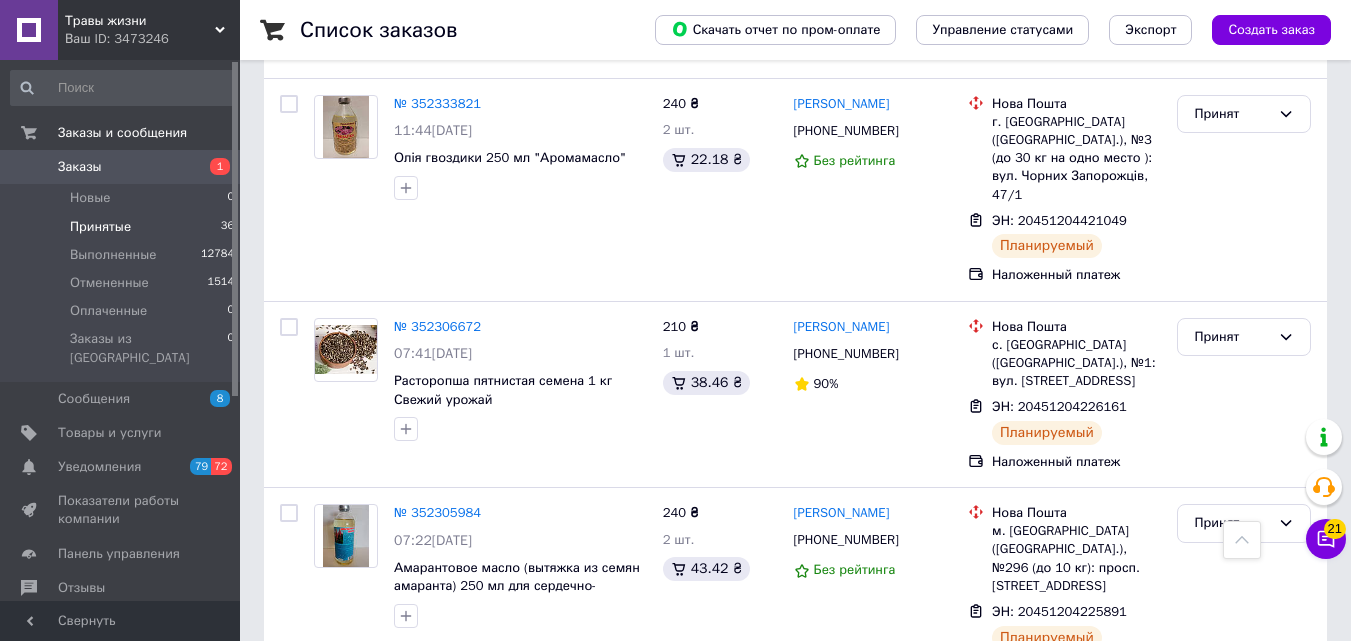 scroll, scrollTop: 4200, scrollLeft: 0, axis: vertical 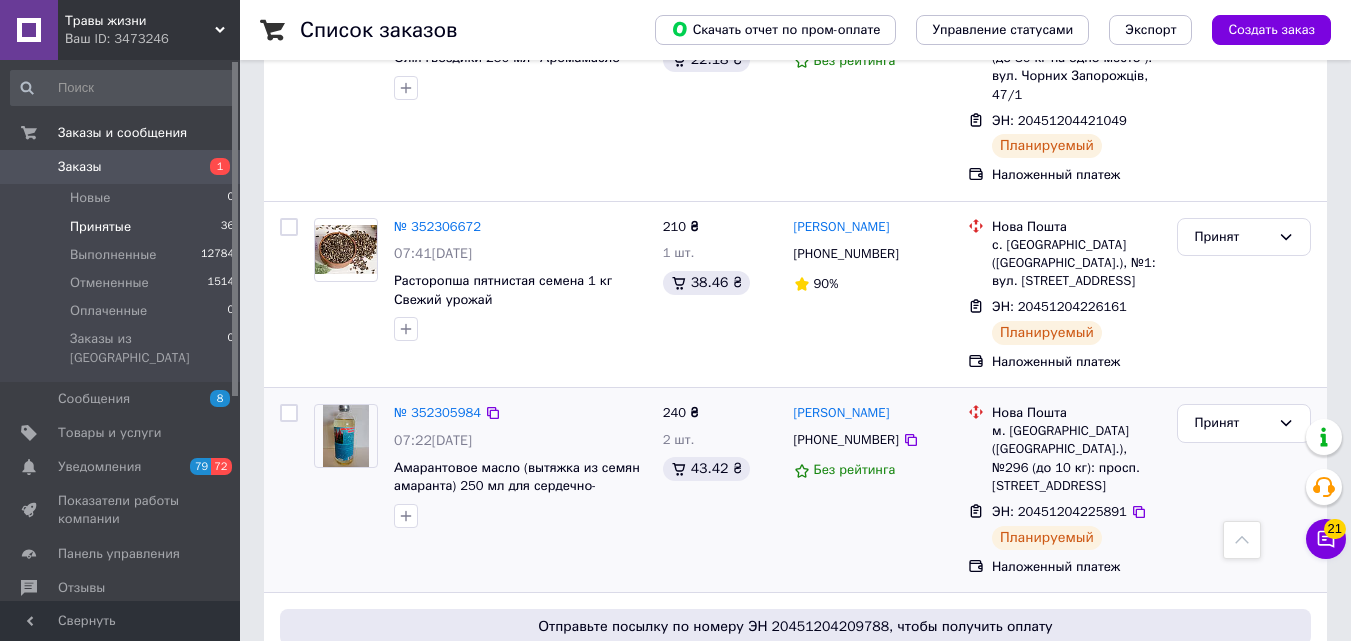 click on "Планируемый" at bounding box center [1047, 538] 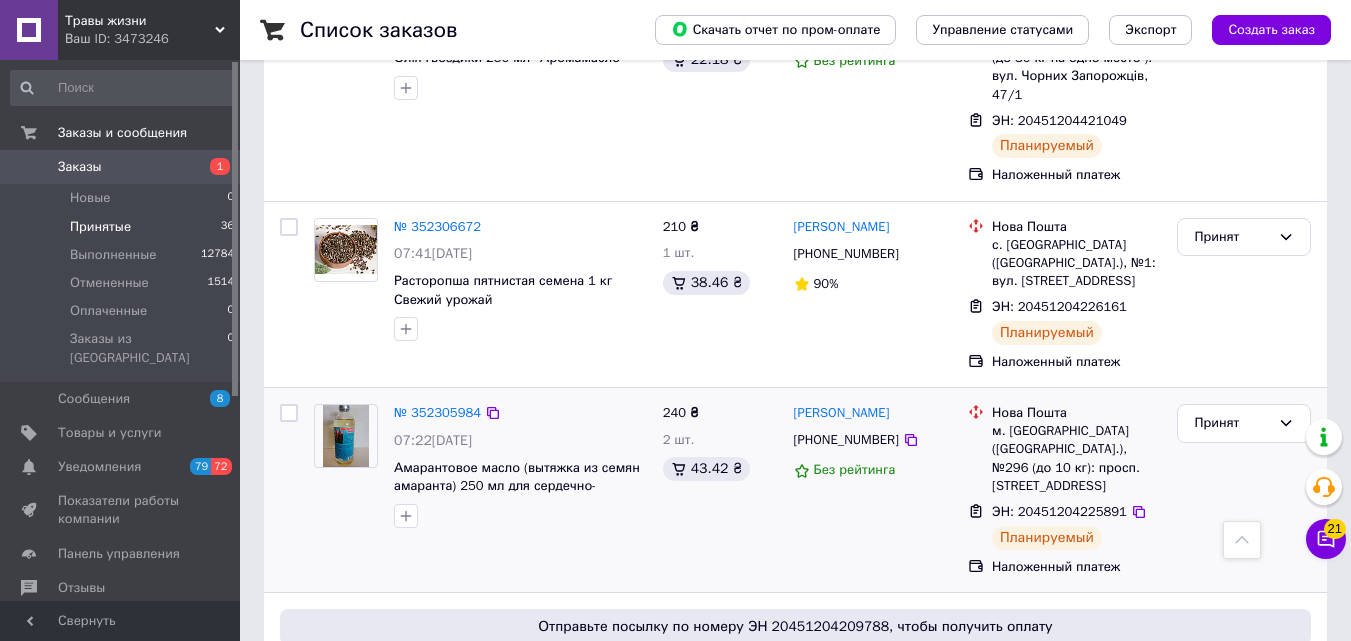 click on "Планируемый" at bounding box center [1047, 538] 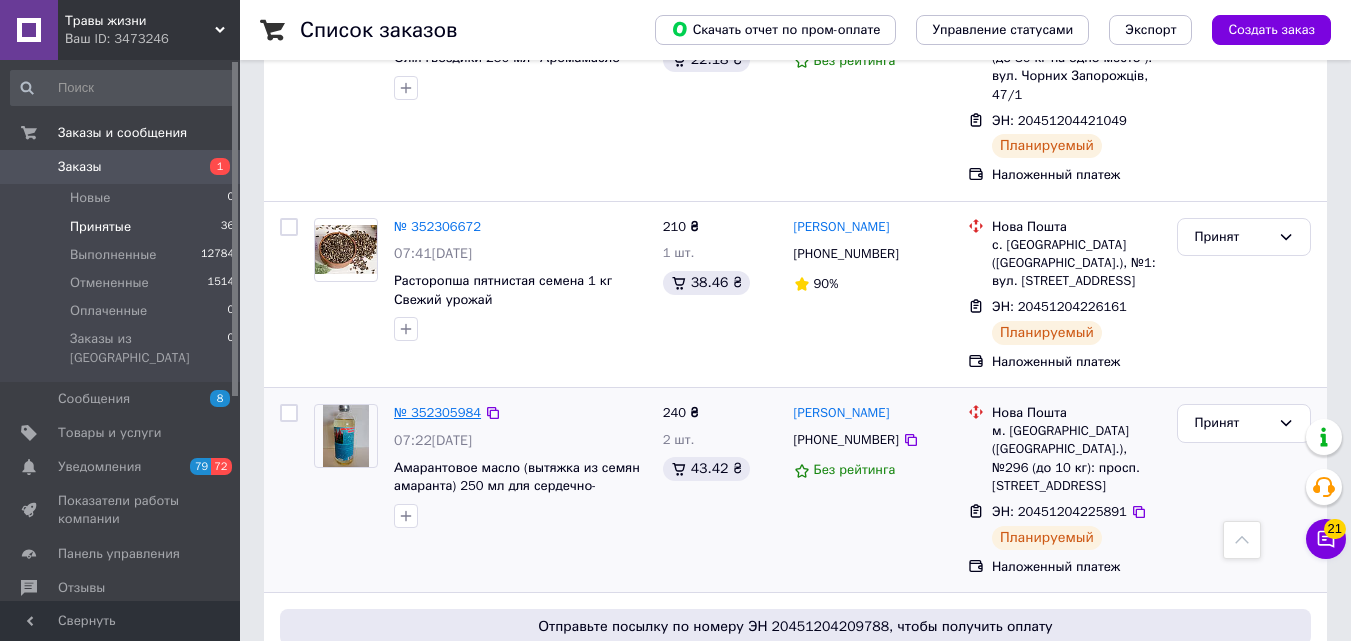 click on "№ 352305984" at bounding box center [437, 412] 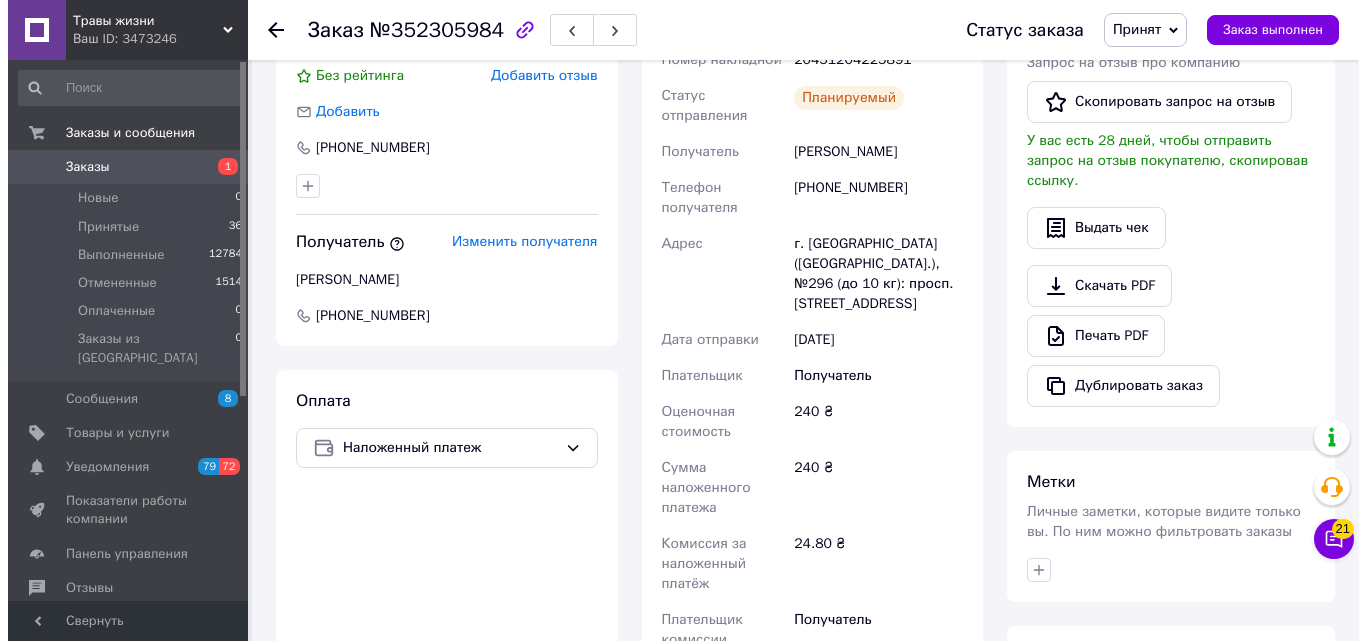 scroll, scrollTop: 340, scrollLeft: 0, axis: vertical 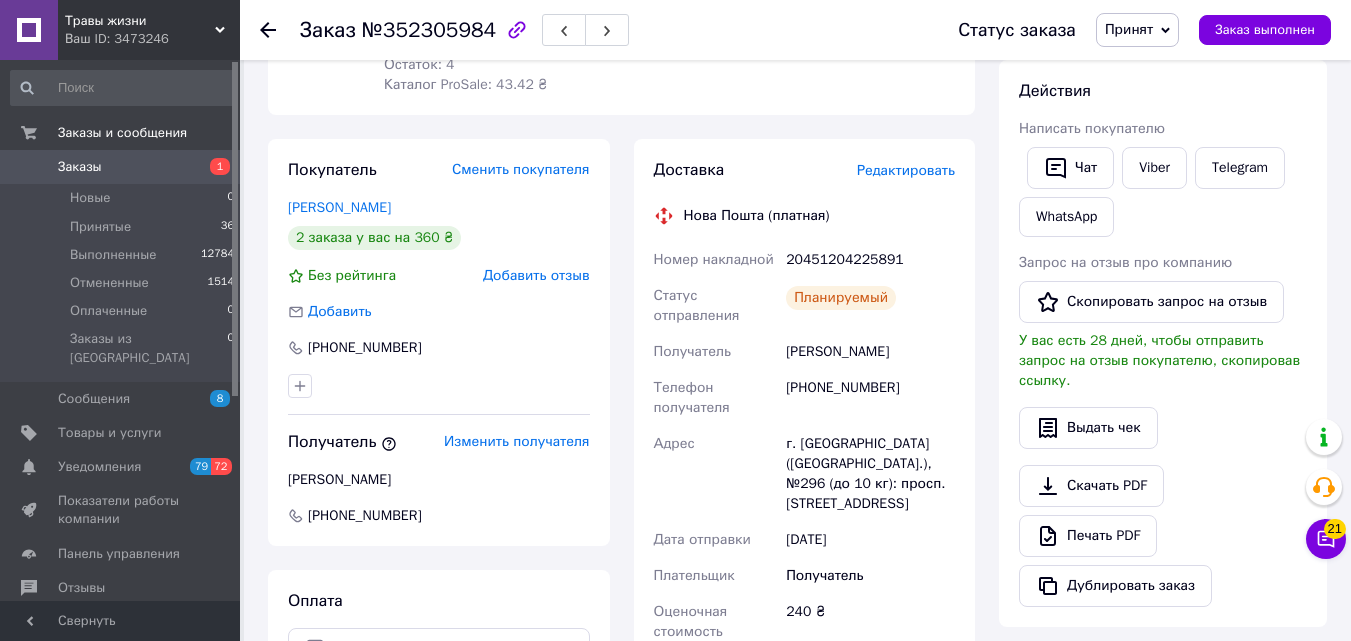 click on "Редактировать" at bounding box center (906, 170) 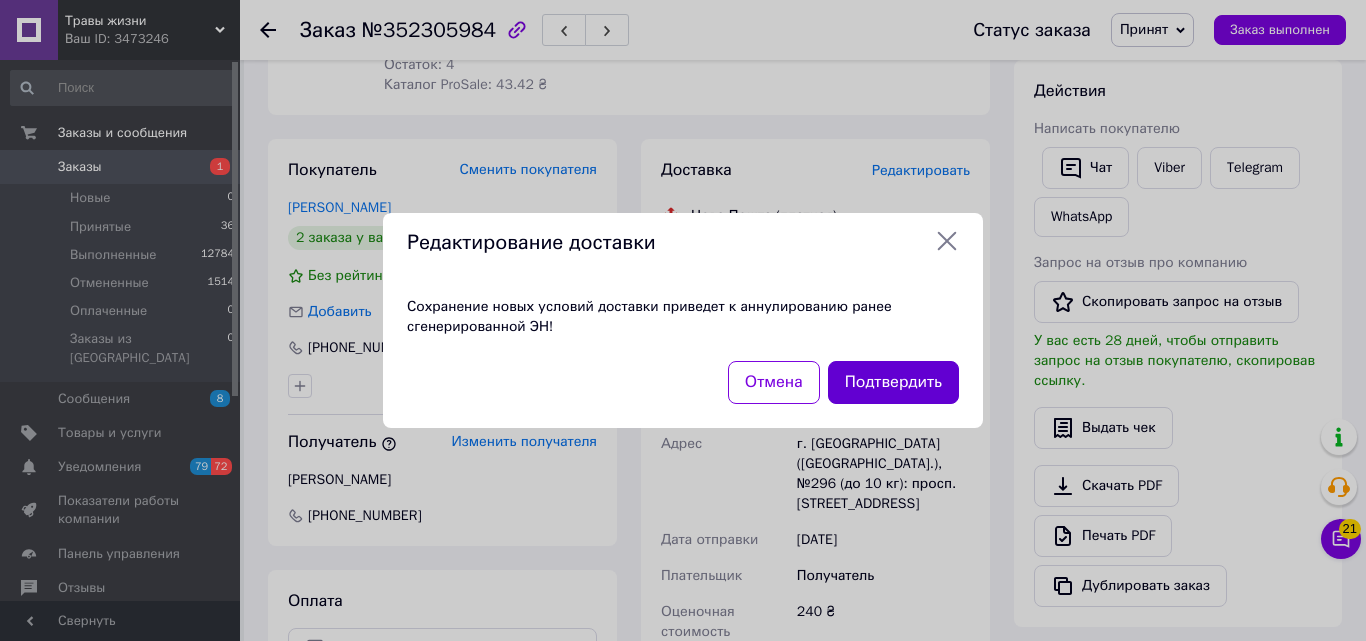 click on "Подтвердить" at bounding box center (893, 382) 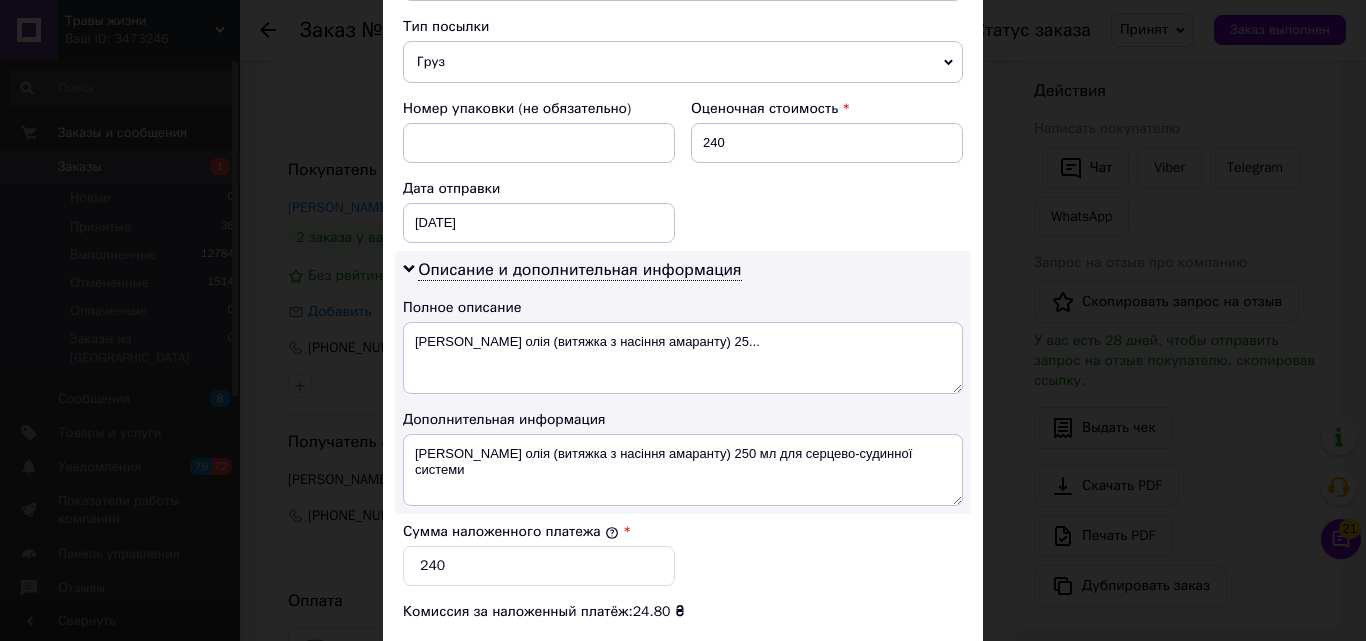scroll, scrollTop: 1100, scrollLeft: 0, axis: vertical 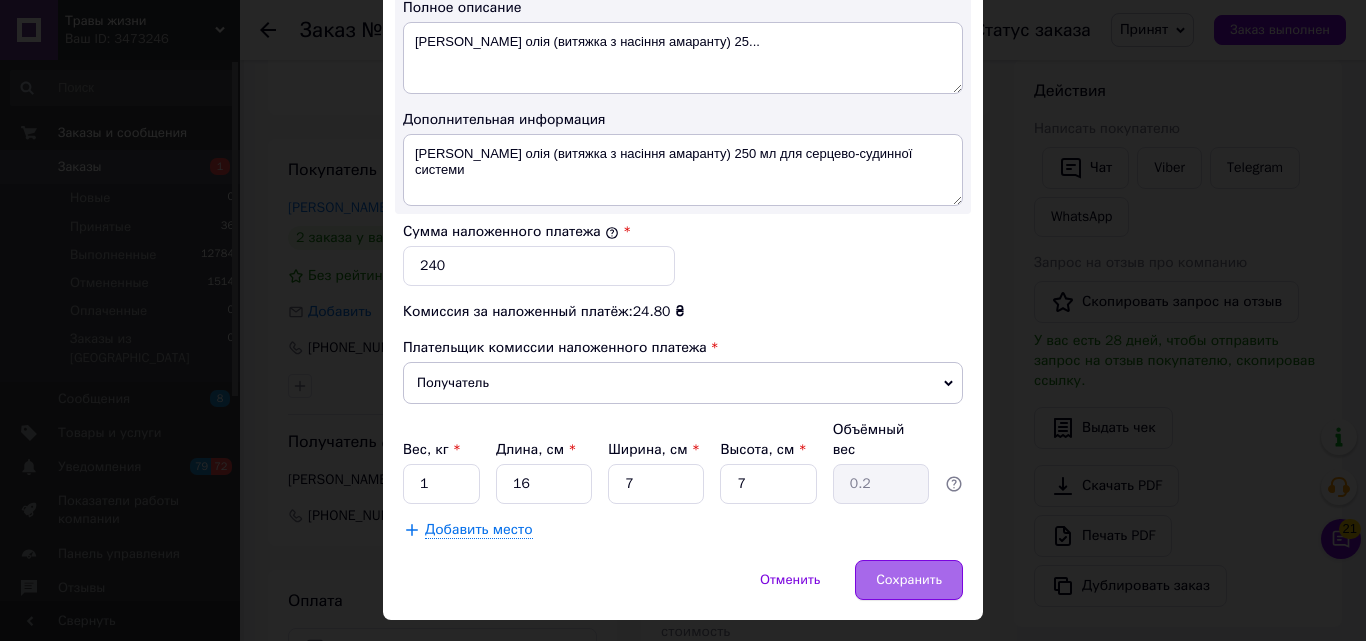 click on "Сохранить" at bounding box center (909, 580) 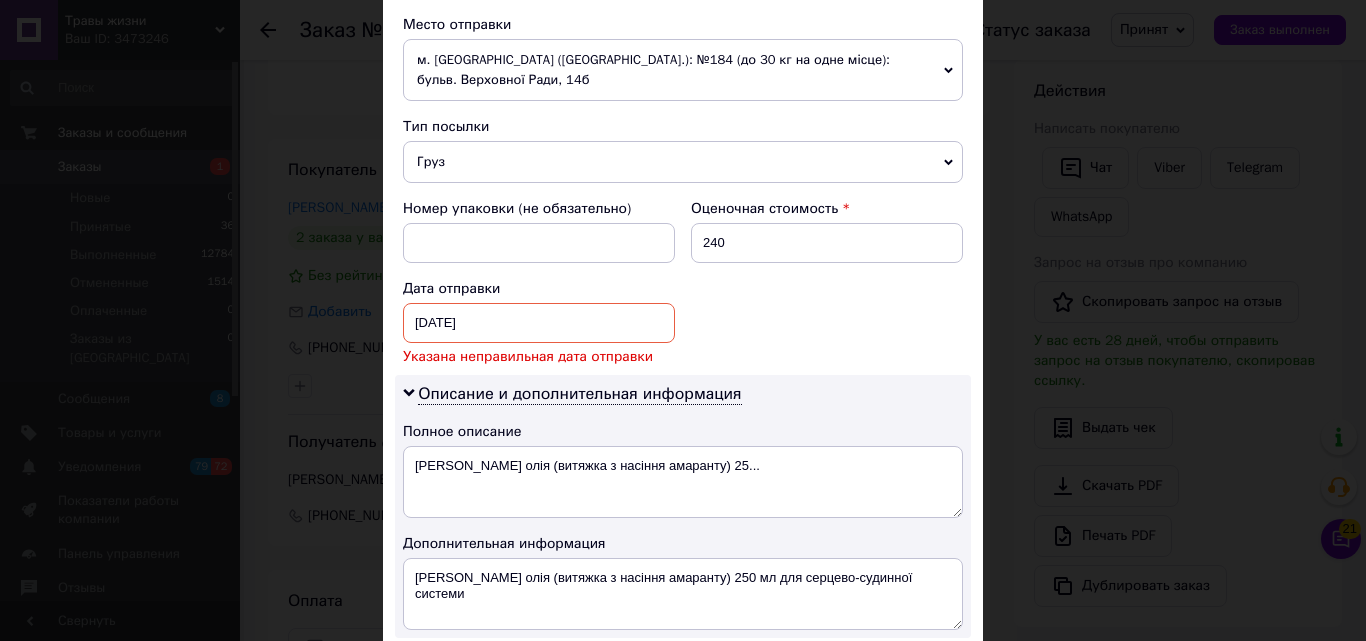 scroll, scrollTop: 800, scrollLeft: 0, axis: vertical 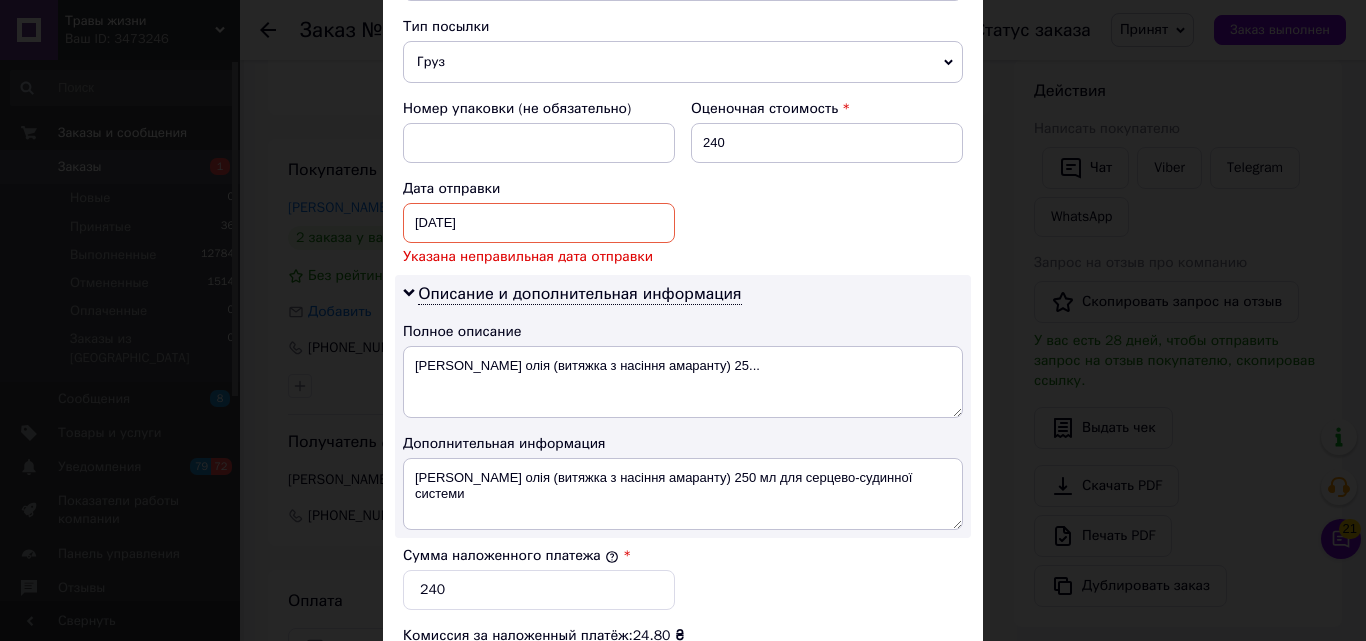 click on "[DATE] < 2025 > < Июль > Пн Вт Ср Чт Пт Сб Вс 30 1 2 3 4 5 6 7 8 9 10 11 12 13 14 15 16 17 18 19 20 21 22 23 24 25 26 27 28 29 30 31 1 2 3 4 5 6 7 8 9 10" at bounding box center (539, 223) 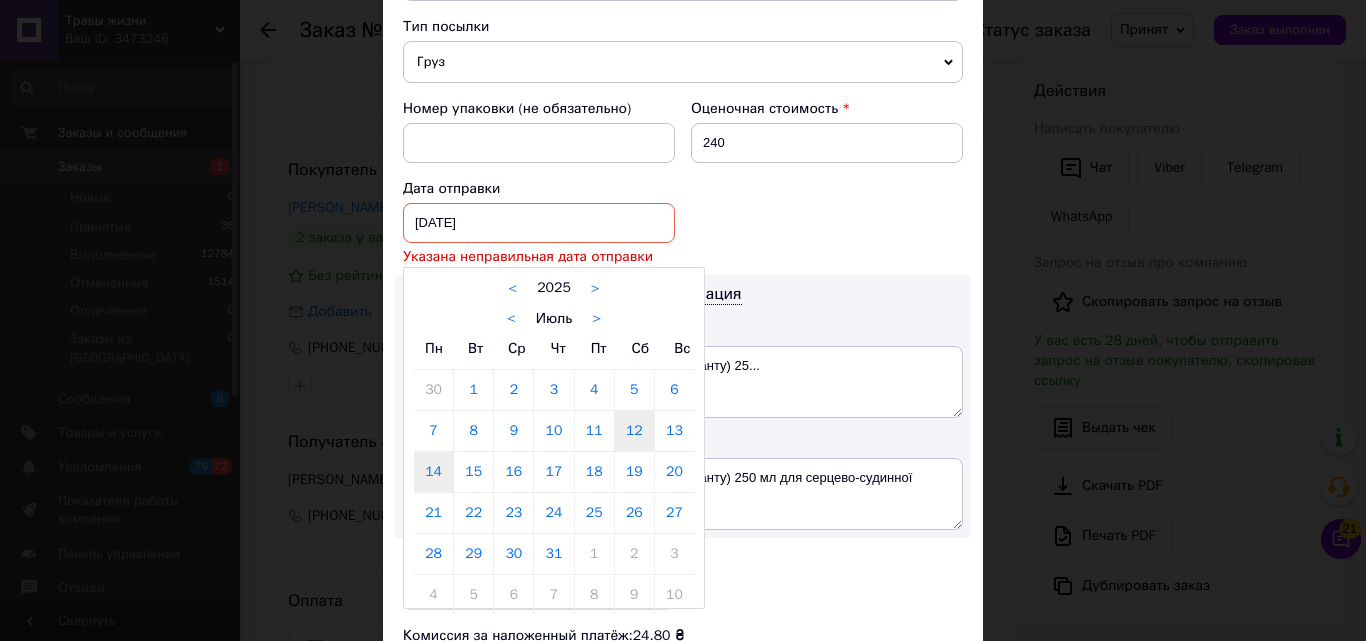 click on "14" at bounding box center (433, 472) 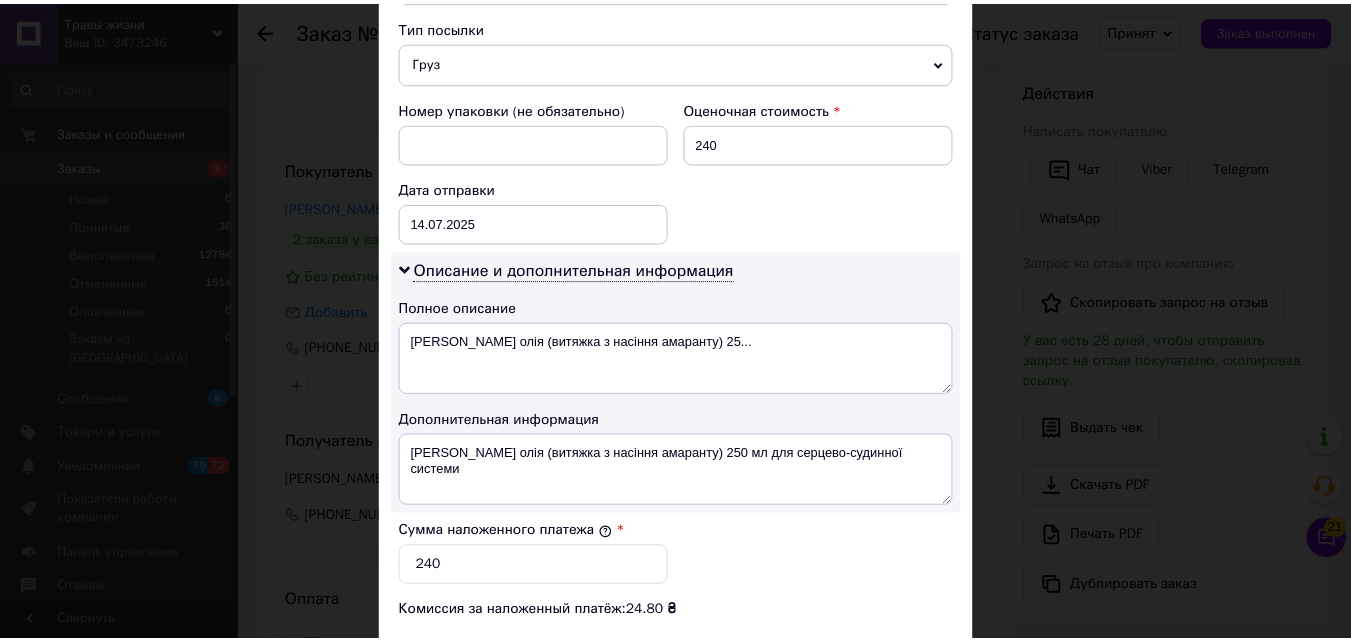 scroll, scrollTop: 1109, scrollLeft: 0, axis: vertical 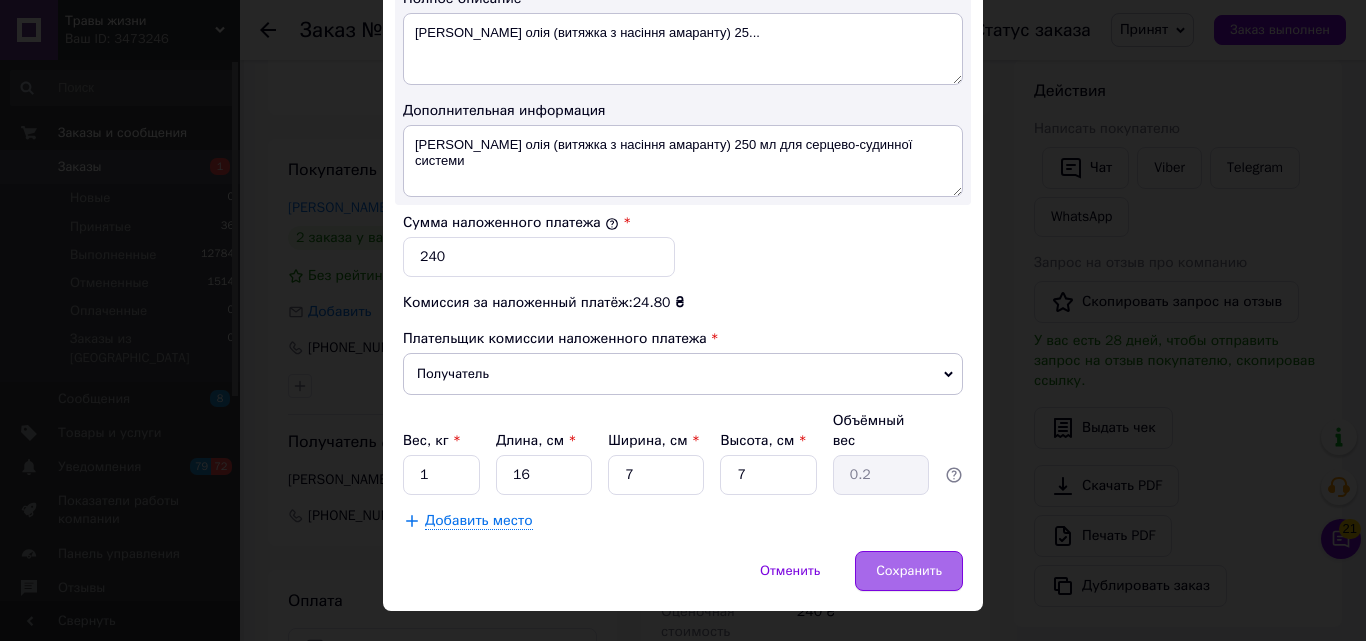 click on "Сохранить" at bounding box center [909, 571] 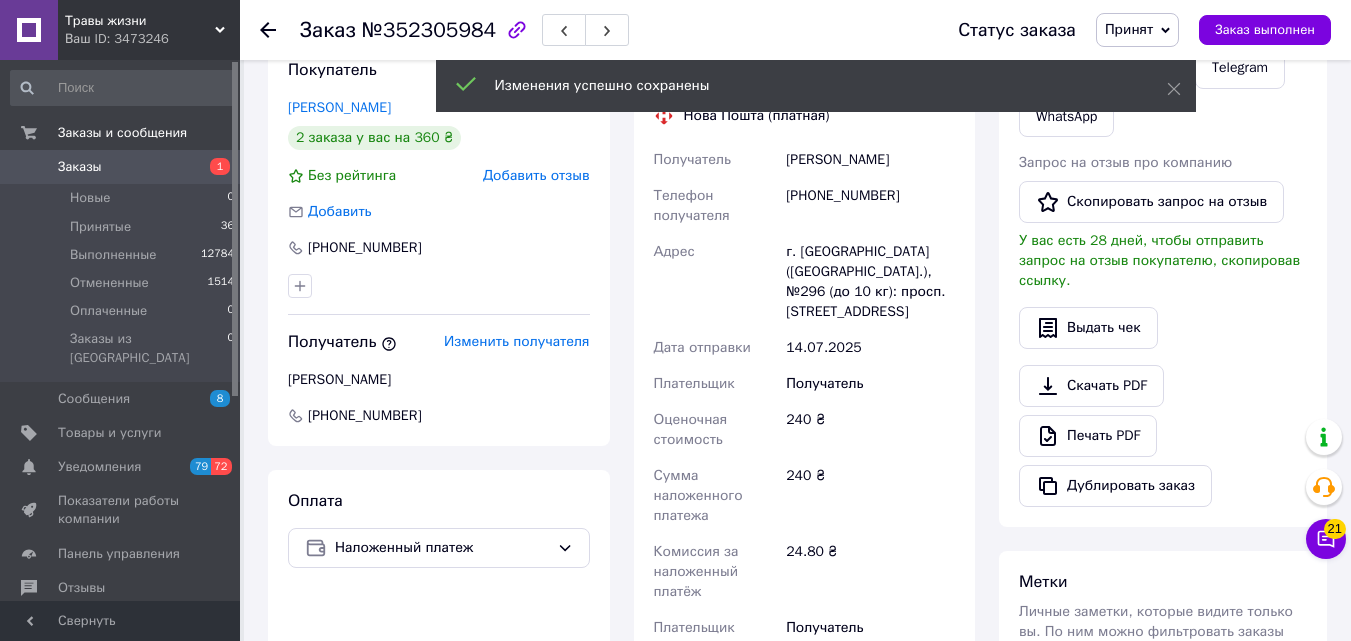 scroll, scrollTop: 740, scrollLeft: 0, axis: vertical 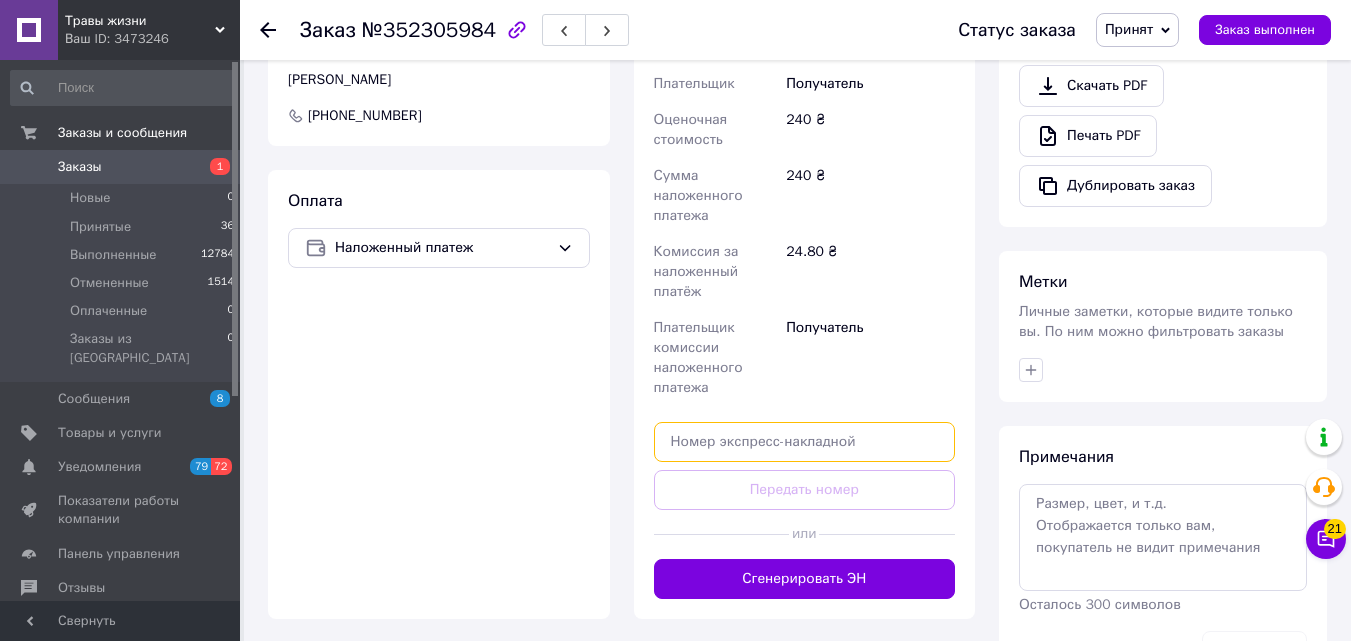 click at bounding box center [805, 442] 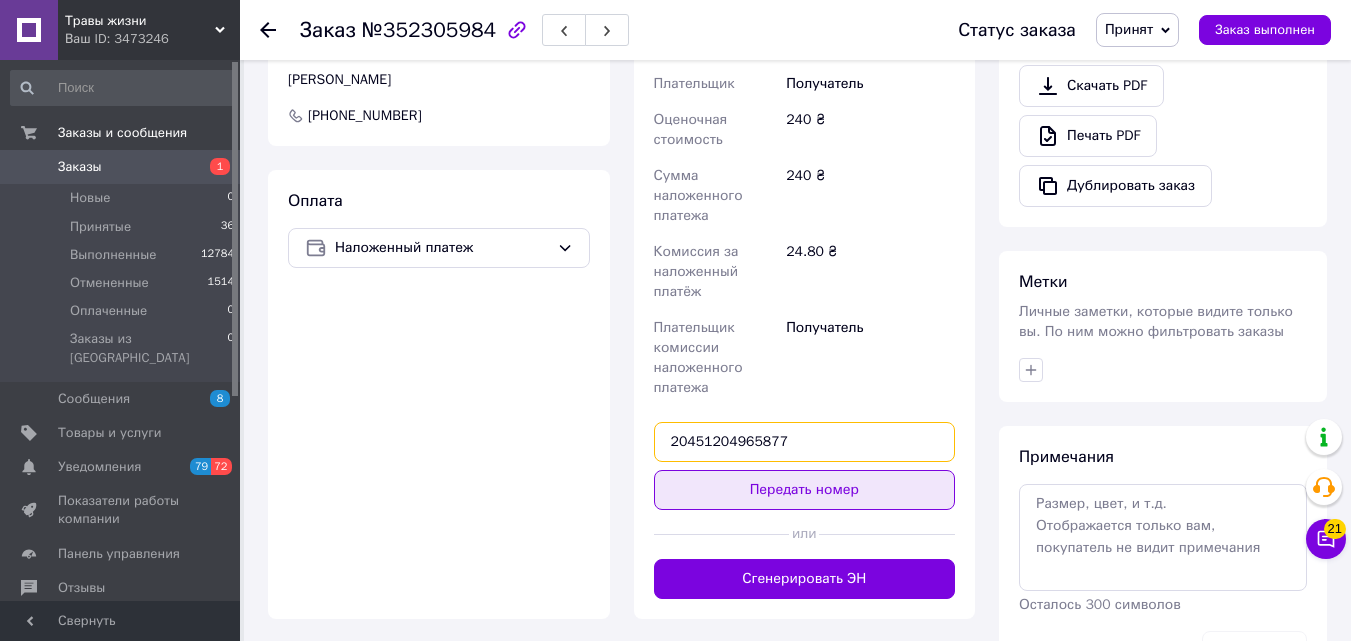 type on "20451204965877" 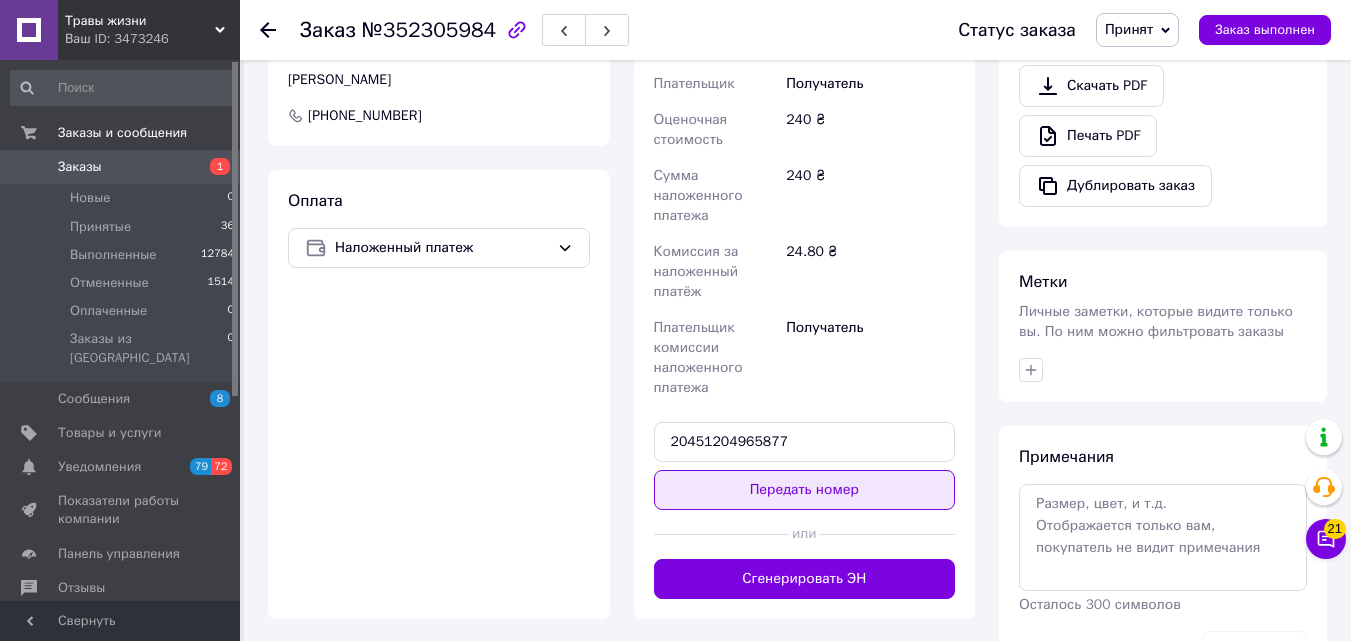 click on "Передать номер" at bounding box center [805, 490] 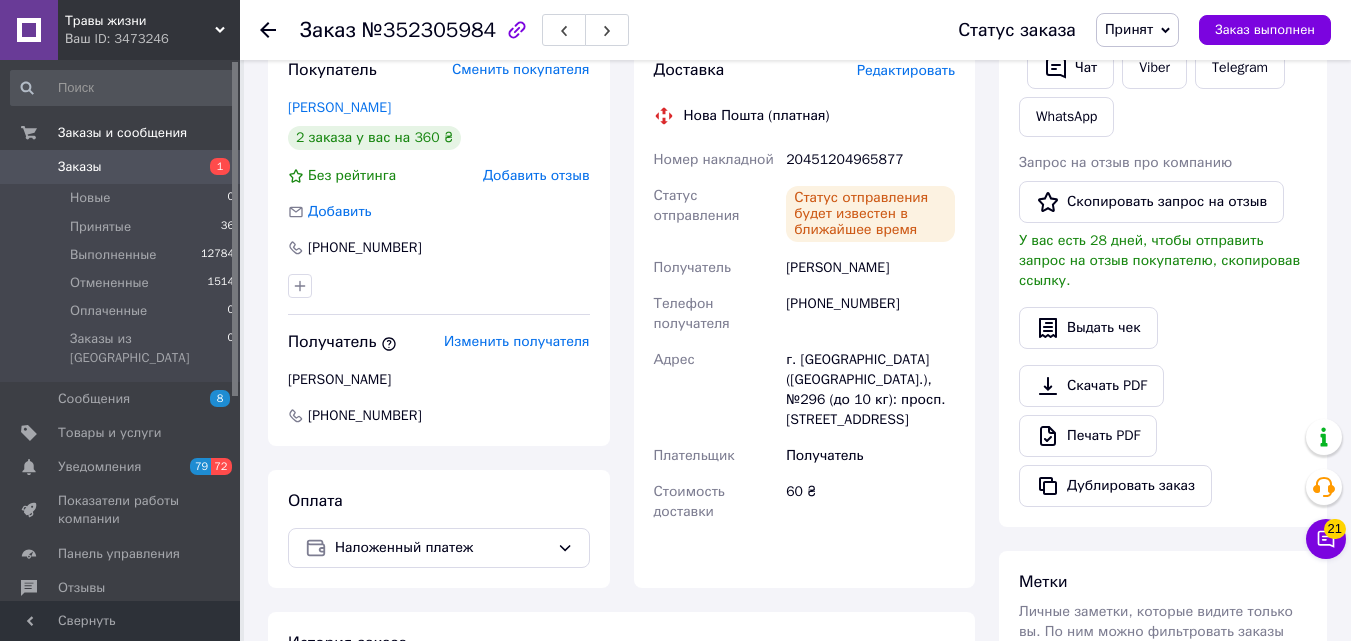 scroll, scrollTop: 240, scrollLeft: 0, axis: vertical 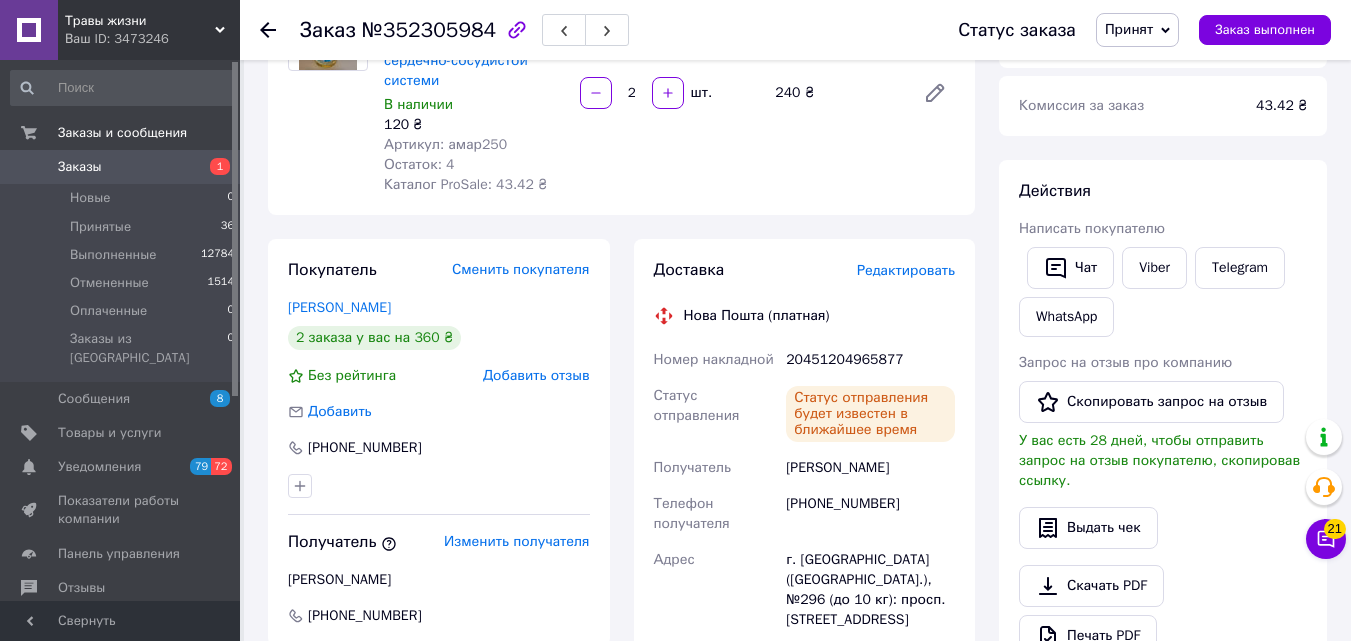 click 